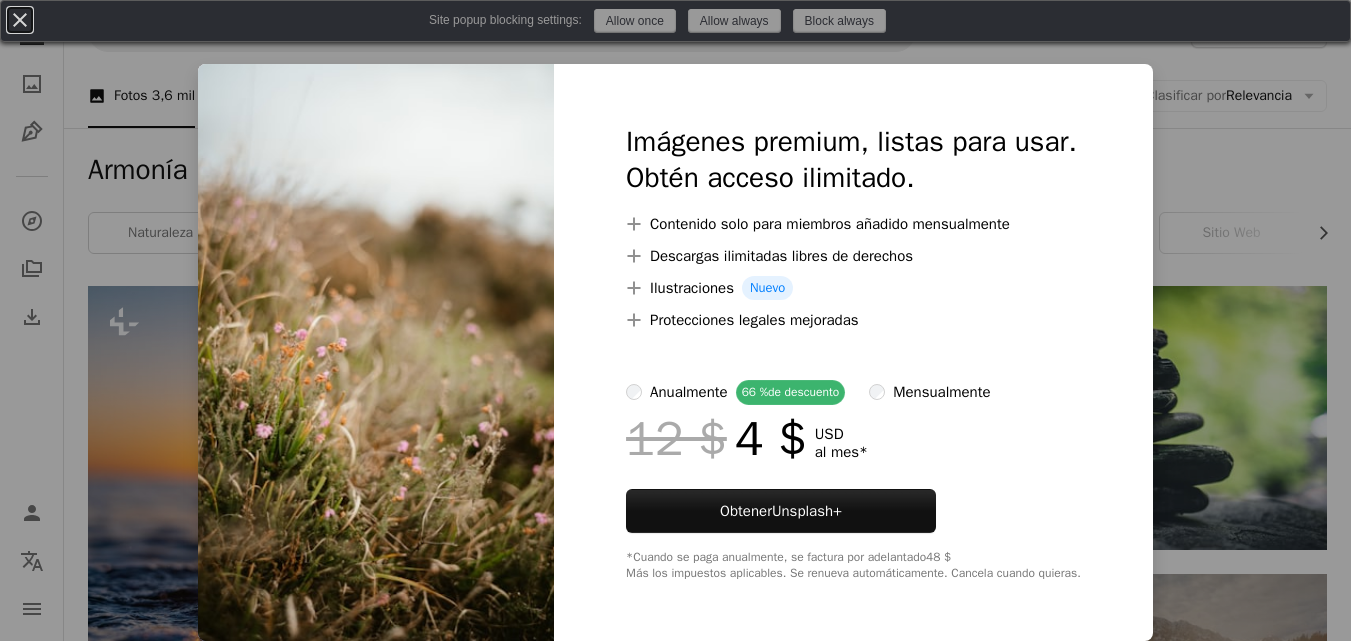 scroll, scrollTop: 1420, scrollLeft: 0, axis: vertical 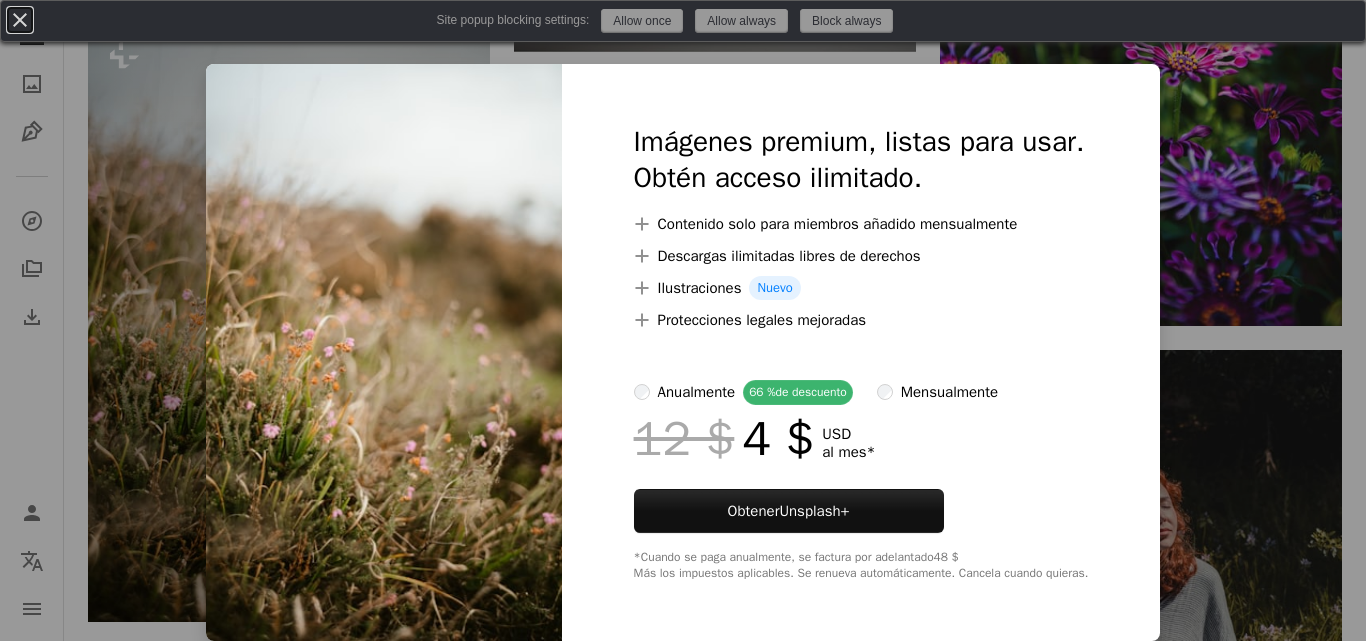 click on "An X shape Imágenes premium, listas para usar. Obtén acceso ilimitado. A plus sign Contenido solo para miembros añadido mensualmente A plus sign Descargas ilimitadas libres de derechos A plus sign Ilustraciones  Nuevo A plus sign Protecciones legales mejoradas anualmente 66 %  de descuento mensualmente 12 $   4 $ USD al mes * Obtener  Unsplash+ *Cuando se paga anualmente, se factura por adelantado  48 $ Más los impuestos aplicables. Se renueva automáticamente. Cancela cuando quieras." at bounding box center (683, 320) 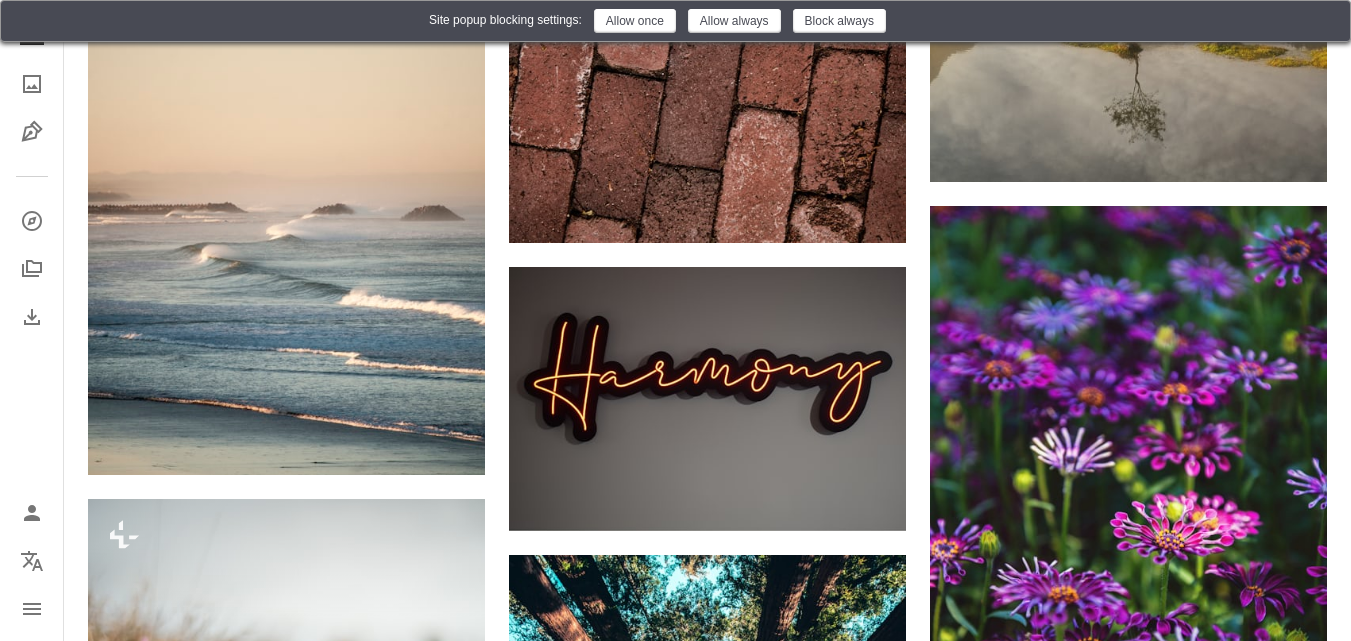 scroll, scrollTop: 941, scrollLeft: 0, axis: vertical 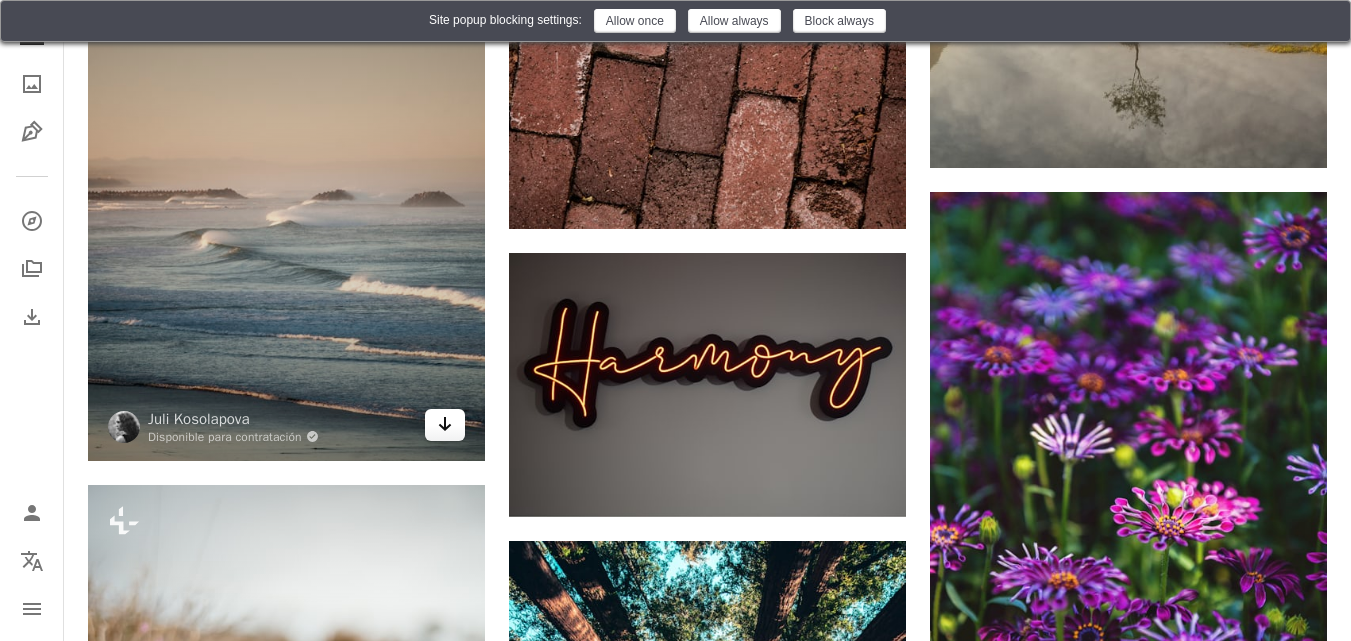 click on "Arrow pointing down" 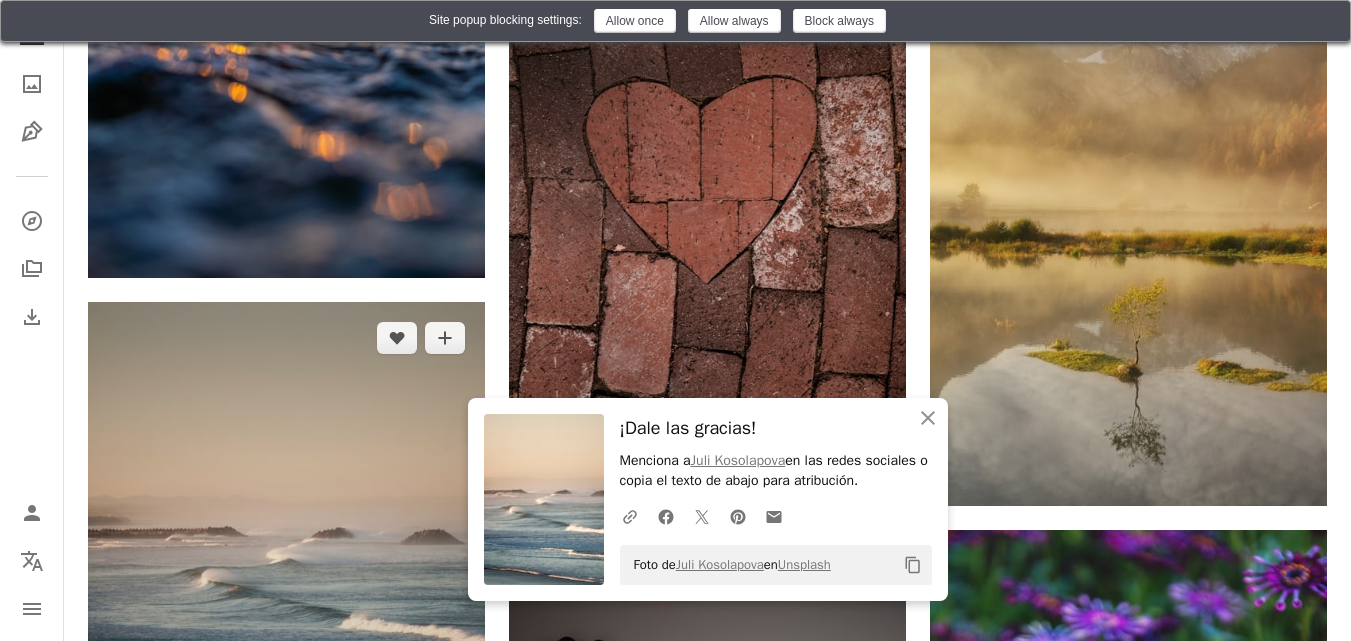 scroll, scrollTop: 591, scrollLeft: 0, axis: vertical 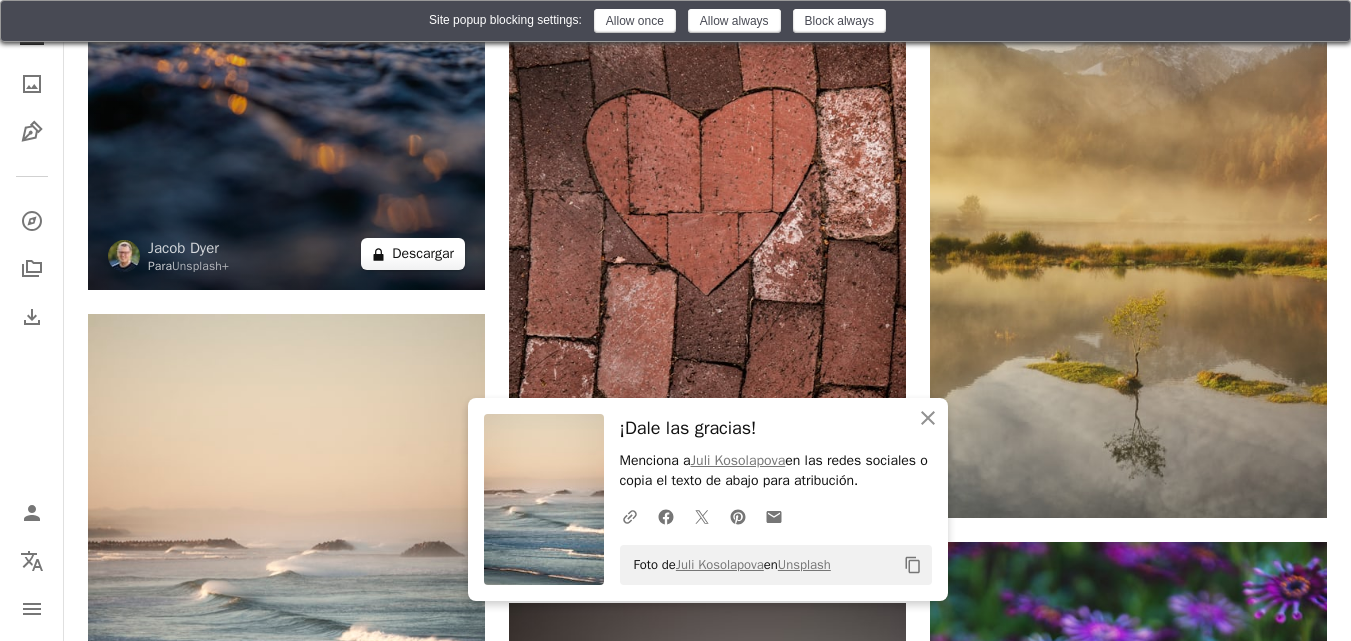 click on "A lock Descargar" at bounding box center [413, 254] 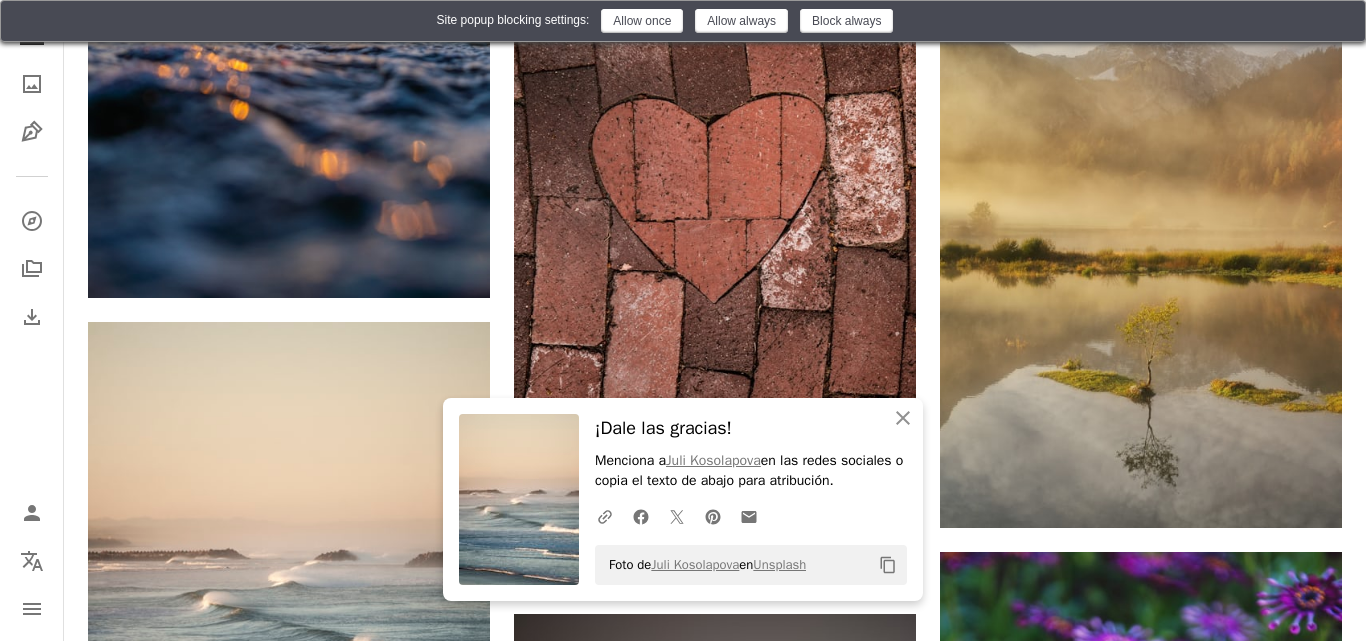 click on "An X shape An X shape Cerrar ¡Dale las gracias! Menciona a  [FIRST] [LAST]  en las redes sociales o copia el texto de abajo para atribución. A URL sharing icon (chains) Facebook icon X (formerly Twitter) icon Pinterest icon An envelope Foto de  [FIRST] [LAST]  en  Unsplash
Copy content Squarespace simplifies everything—from setup to management to marketing. Get Started Imágenes premium, listas para usar. Obtén acceso ilimitado. A plus sign Contenido solo para miembros añadido mensualmente A plus sign Descargas ilimitadas libres de derechos A plus sign Ilustraciones  Nuevo A plus sign Protecciones legales mejoradas anualmente 66 %  de descuento mensualmente 12 $   4 $ USD al mes * Obtener  Unsplash+ *Cuando se paga anualmente, se factura por adelantado  48 $ Más los impuestos aplicables. Se renueva automáticamente. Cancela cuando quieras." at bounding box center (683, 3821) 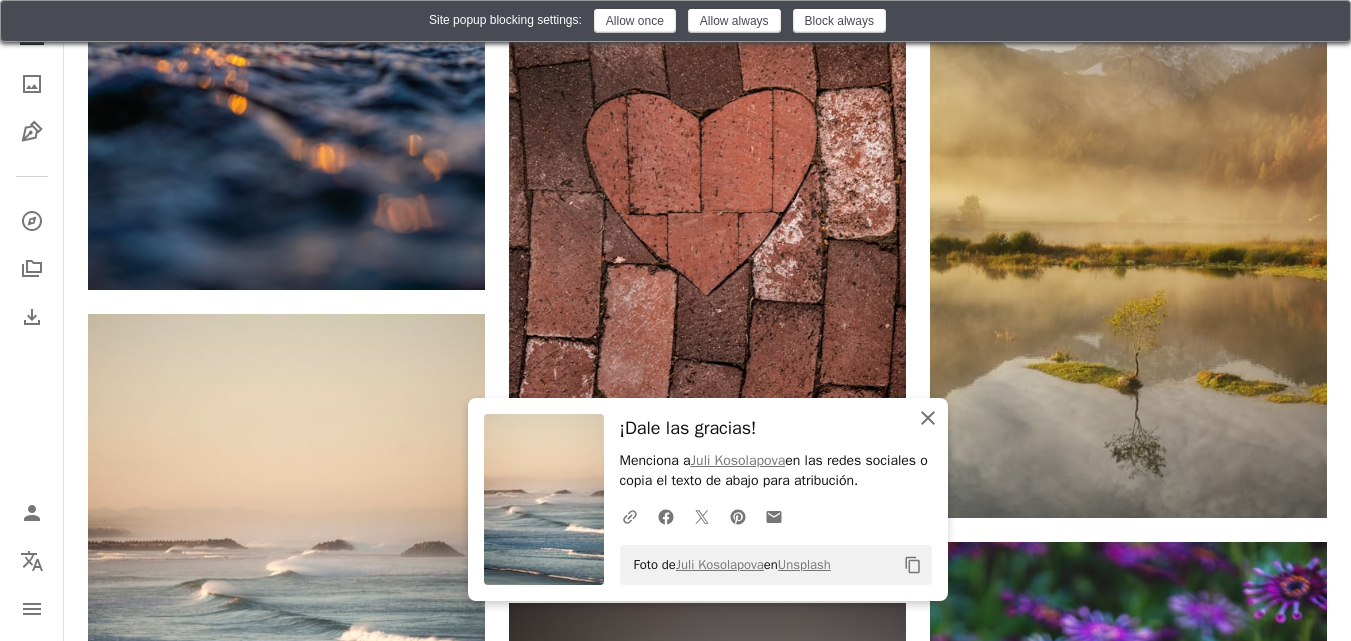 click 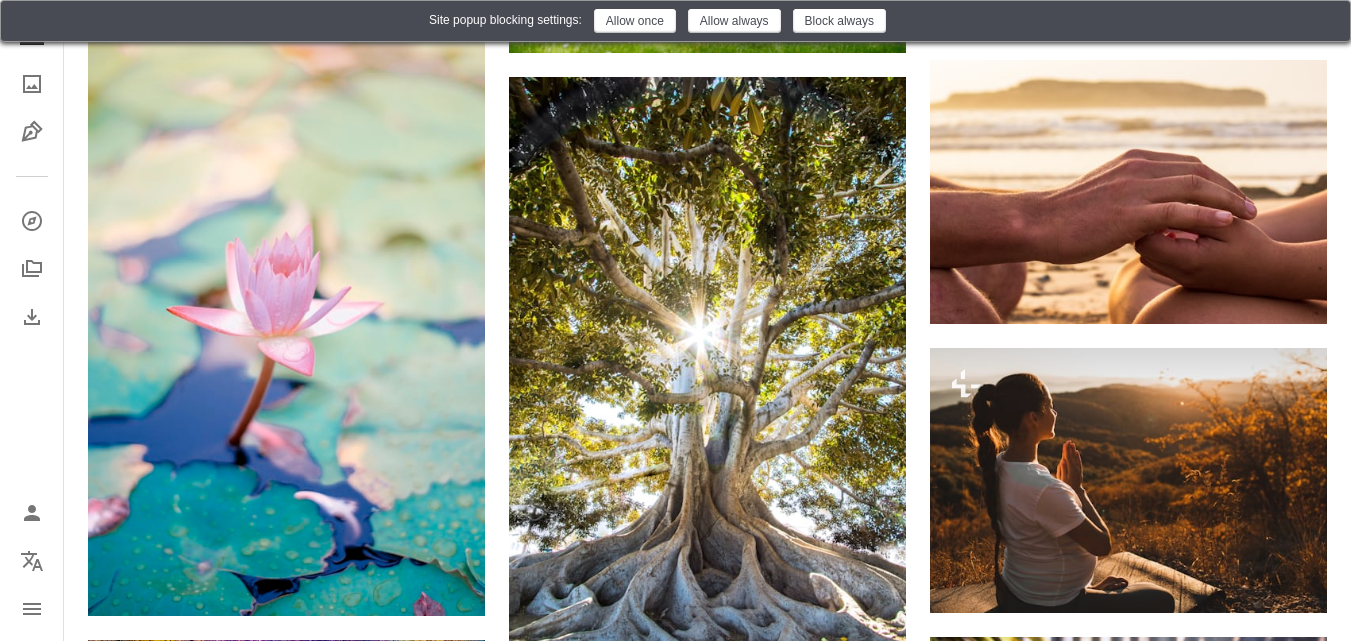 scroll, scrollTop: 2307, scrollLeft: 0, axis: vertical 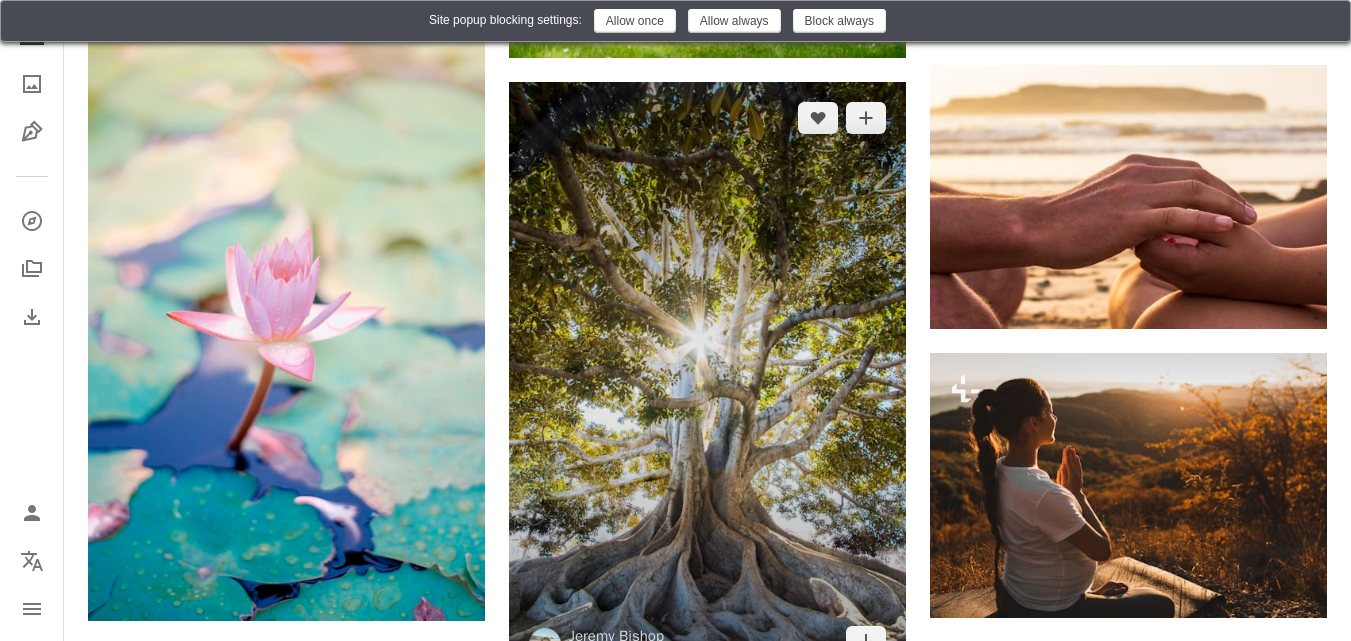click at bounding box center (707, 380) 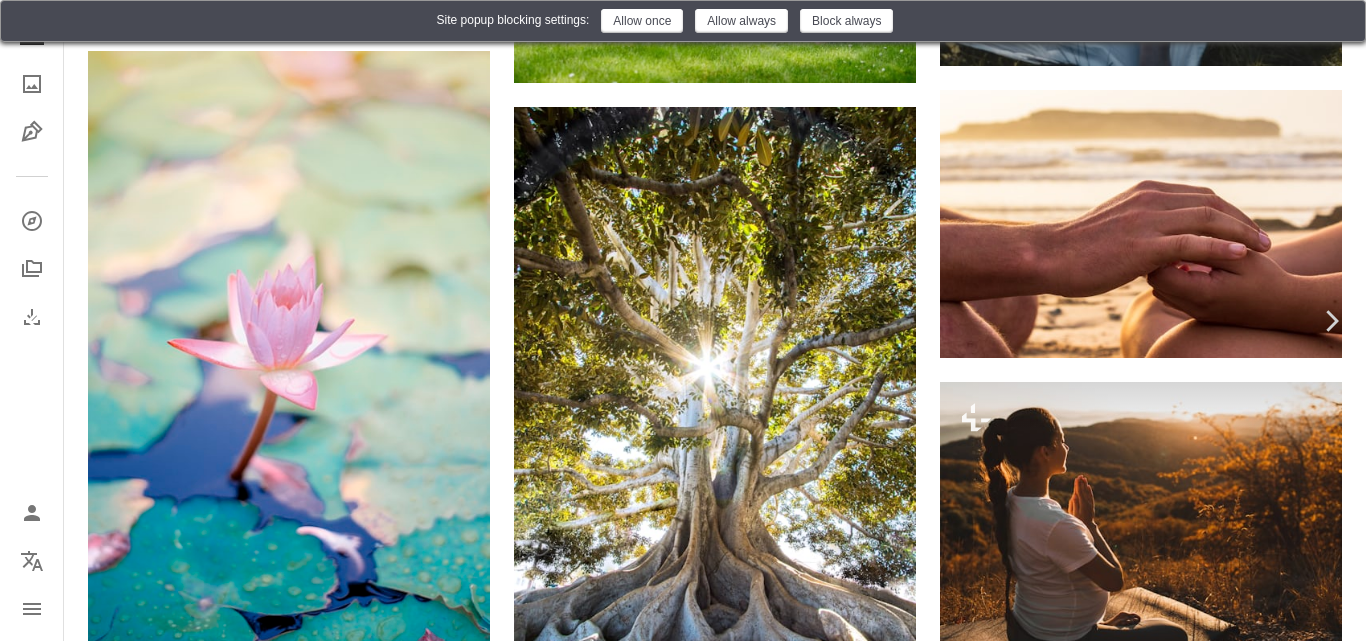 click on "Chevron left" at bounding box center [35, 321] 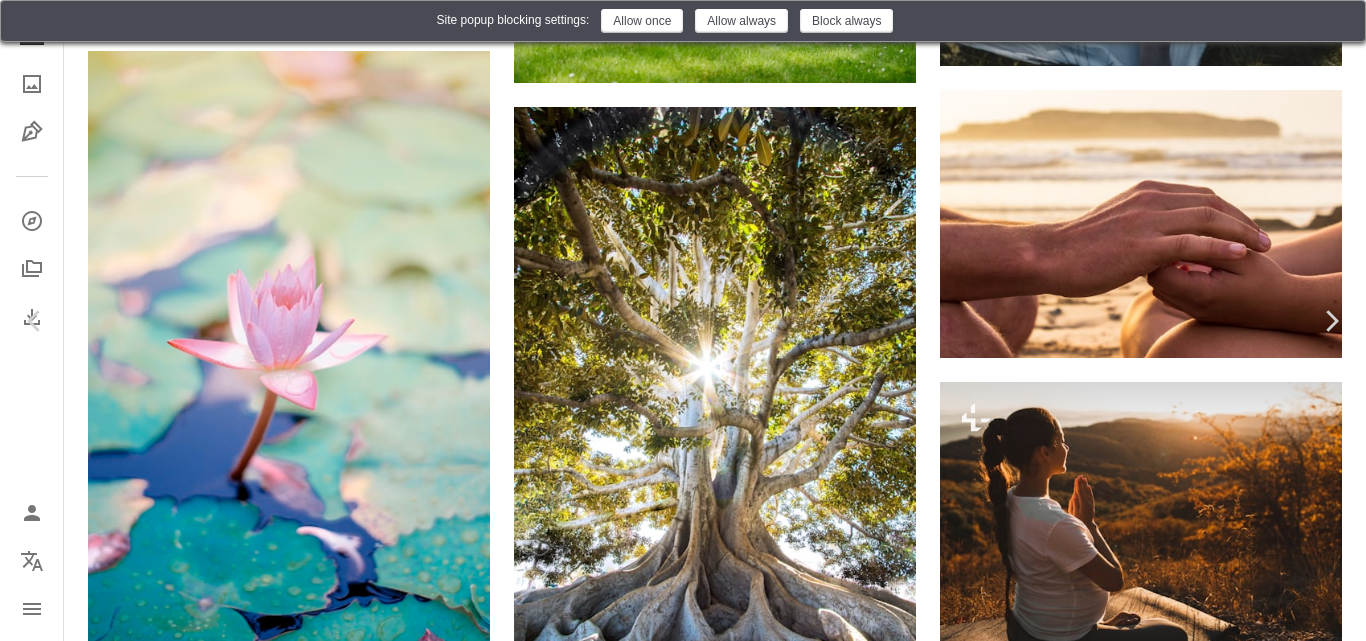 click on "An X shape Chevron left Chevron right [FIRST] [LAST] Disponible para contratación A checkmark inside of a circle A heart A plus sign Descargar gratis Chevron down Zoom in Visualizaciones 123.097.893 Descargas 1.587.978 Presentado en Fotos ,  Naturaleza ,  Salud y bienestar A forward-right arrow Compartir Info icon Información More Actions A map marker [CITY], [COUNTRY] Calendar outlined Publicado el  [DATE] Camera Canon, EOS 7D Mark II Safety Uso gratuito bajo la  Licencia Unsplash papel tapiz fondo bosque textura verde patrón Bienestar hojas Antecedentes de la naturaleza hoja vida Wallpapers [CITY] luz del sol fondo de pantalla de bosque Fondos Fondo del árbol Antecedentes forestales viejo Lugares hermosos Imágenes de dominio público Explora imágenes premium relacionadas en iStock  |  Ahorra un 20 % con el código UNSPLASH20 Ver más en iStock  ↗ Imágenes relacionadas A heart A plus sign [FIRST] [LAST] Disponible para contratación A checkmark inside of a circle A heart Cj" at bounding box center (683, 4722) 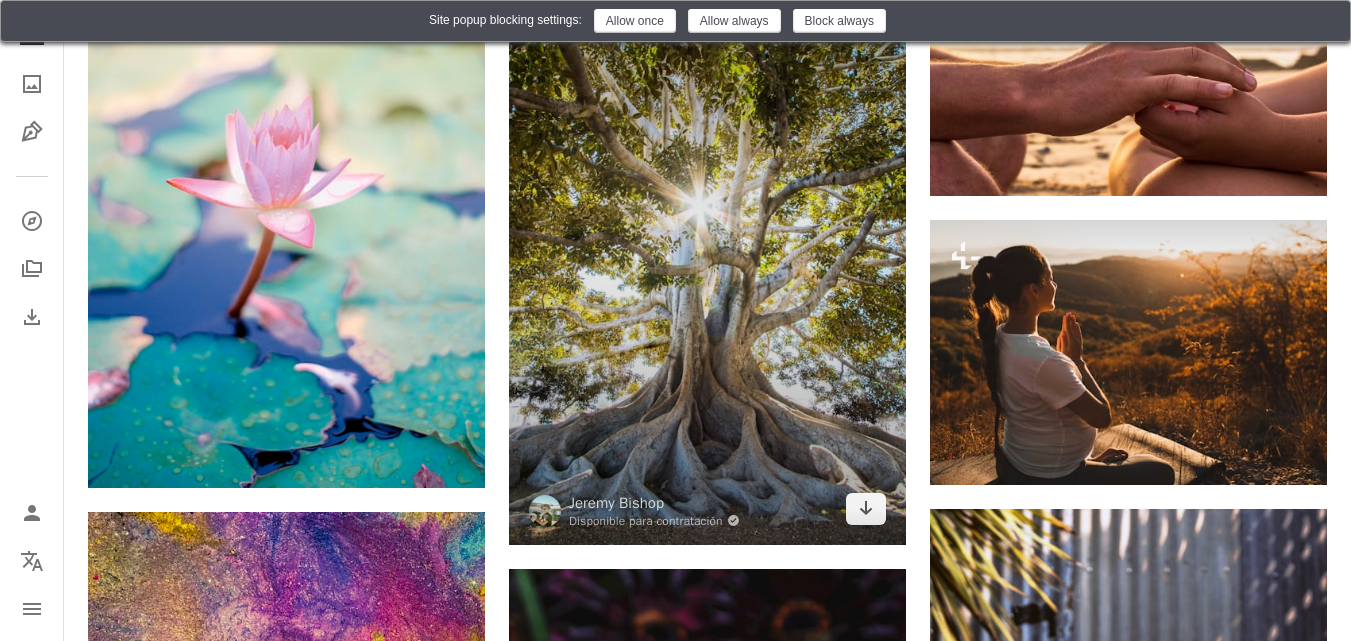 scroll, scrollTop: 2444, scrollLeft: 0, axis: vertical 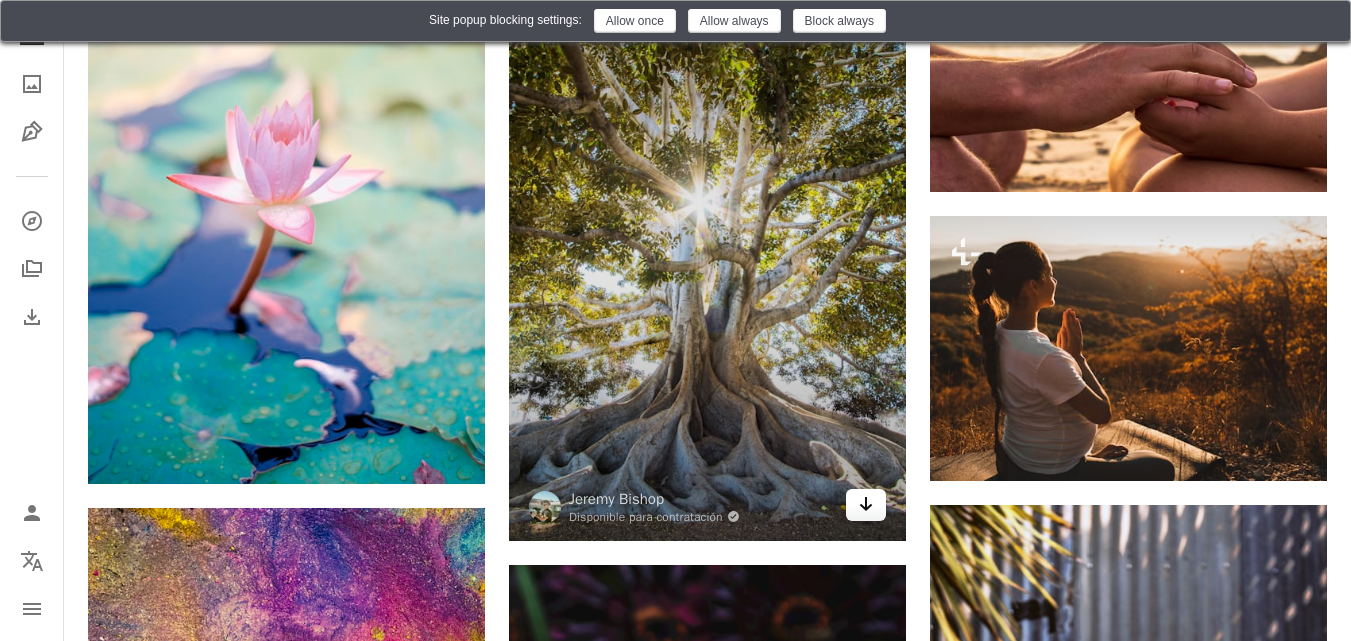 click on "Arrow pointing down" at bounding box center (866, 505) 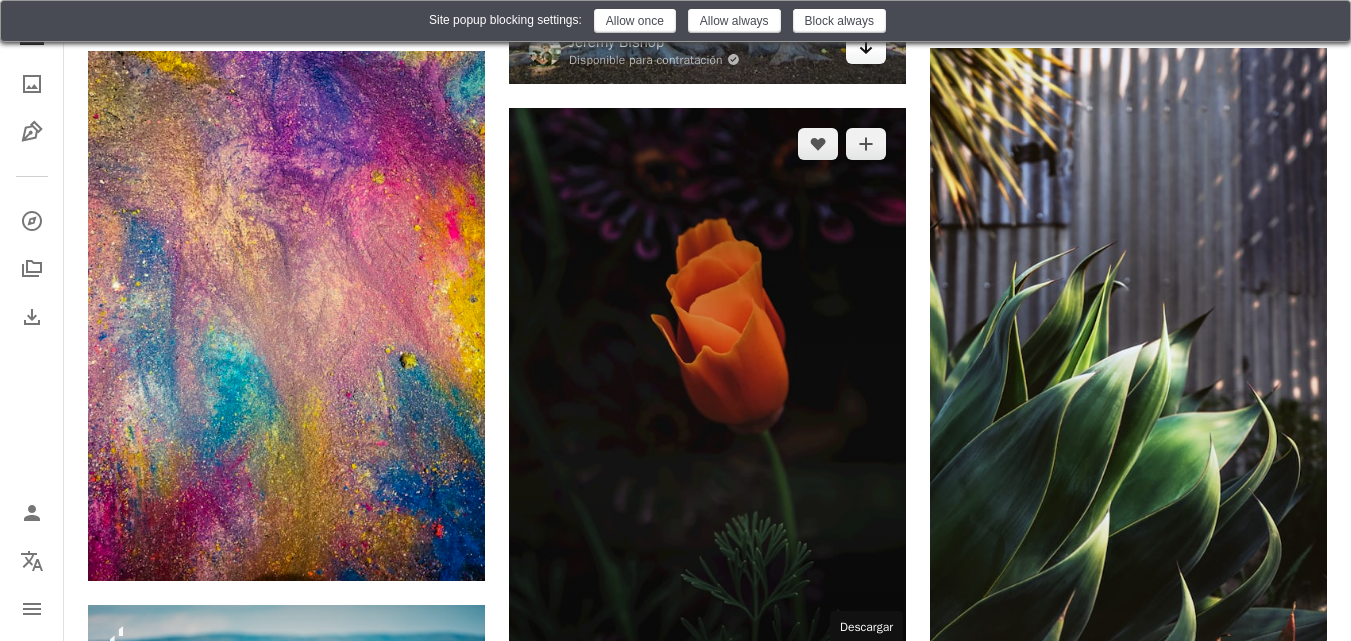 scroll, scrollTop: 2899, scrollLeft: 0, axis: vertical 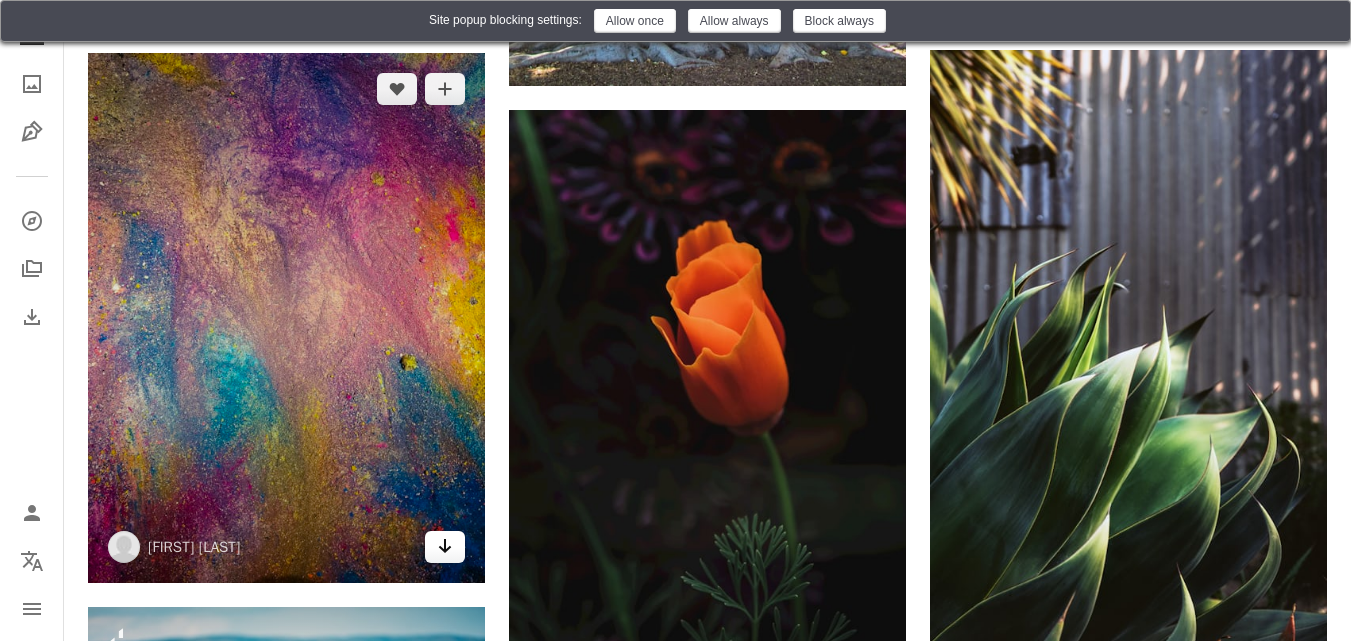 click on "Arrow pointing down" at bounding box center [445, 547] 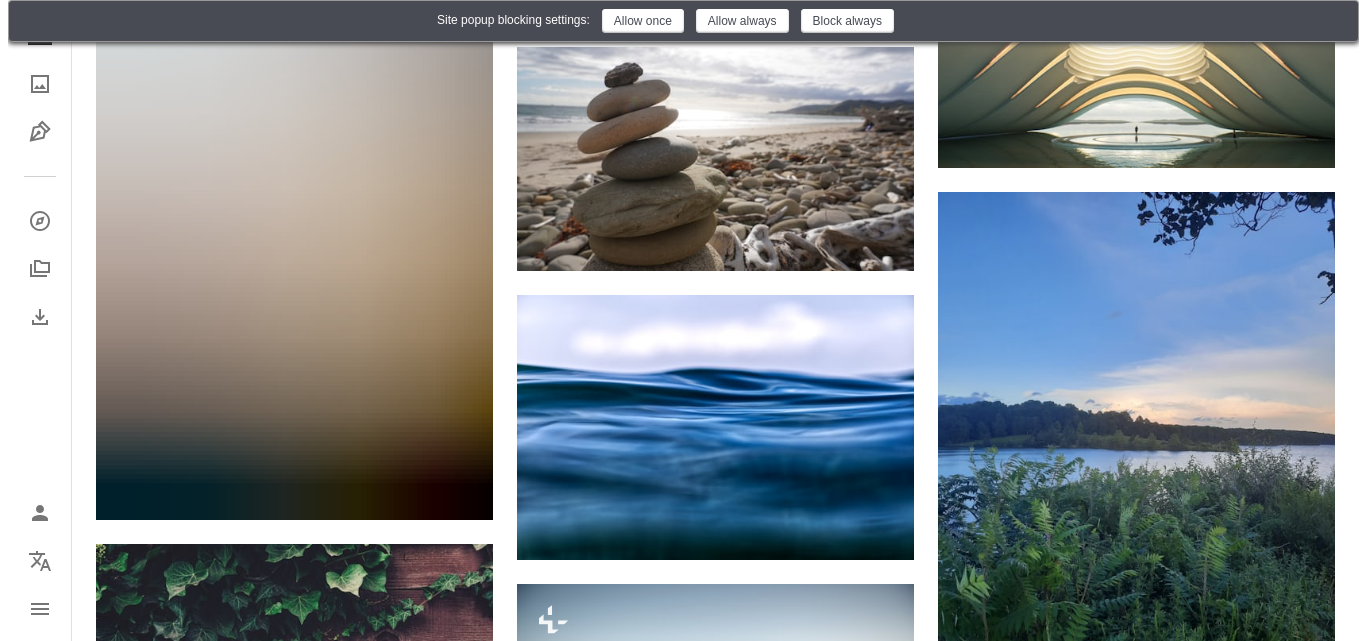 scroll, scrollTop: 3874, scrollLeft: 0, axis: vertical 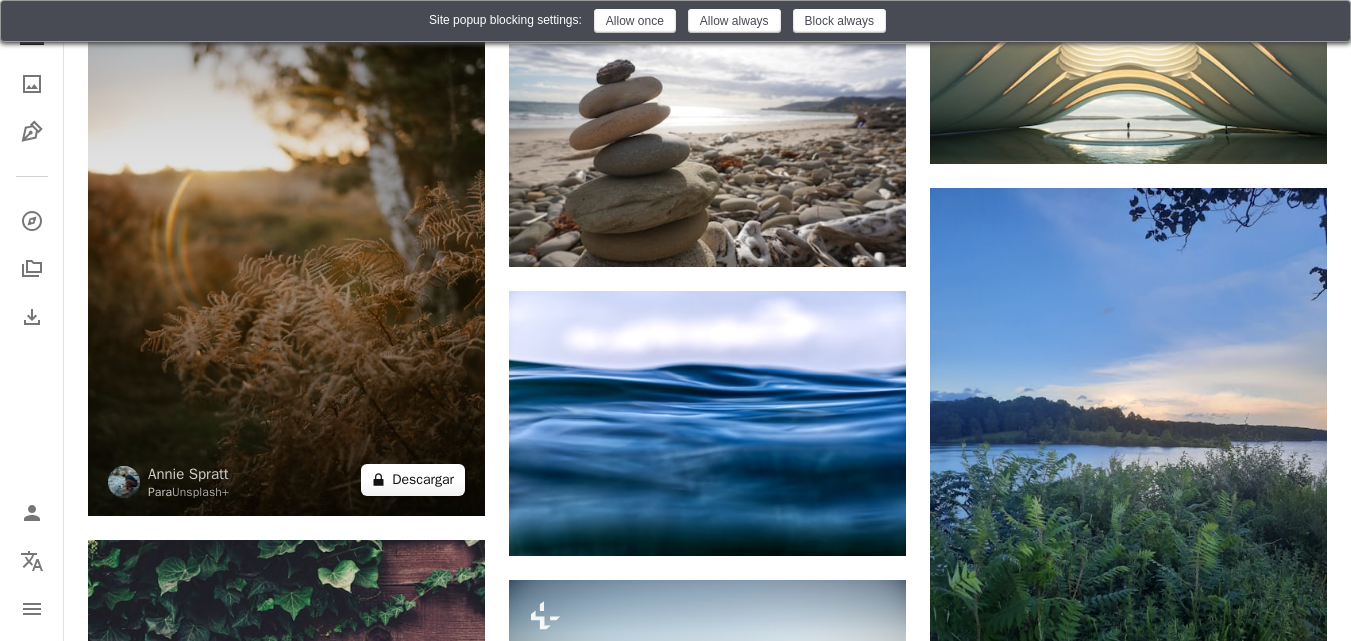 click on "A lock Descargar" at bounding box center (413, 480) 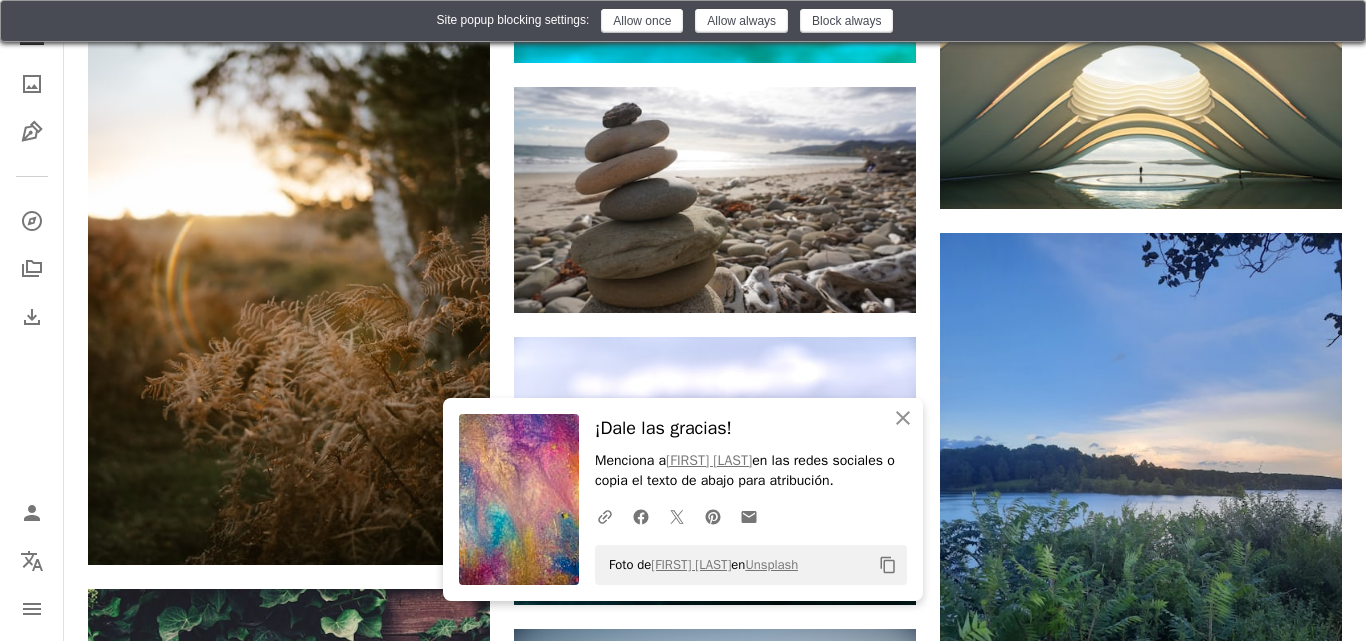 click on "An X shape Have an idea? A website makes it real. Start A Free Trial An X shape Cerrar ¡Dale las gracias! Menciona a [LAST] en las redes sociales o copia el texto de abajo para atribución. A URL sharing icon (chains) Facebook icon X (formerly Twitter) icon Pinterest icon An envelope Foto de [LAST] en Unsplash
Copy content Imágenes premium, listas para usar. Obtén acceso ilimitado. A plus sign Contenido solo para miembros añadido mensualmente A plus sign Descargas ilimitadas libres de derechos A plus sign Ilustraciones  Nuevo A plus sign Protecciones legales mejoradas anualmente 66 %  de descuento mensualmente 12 $   4 $ USD al mes * Obtener  Unsplash+ *Cuando se paga anualmente, se factura por adelantado  48 $ Más los impuestos aplicables. Se renueva automáticamente. Cancela cuando quieras." at bounding box center (683, 3155) 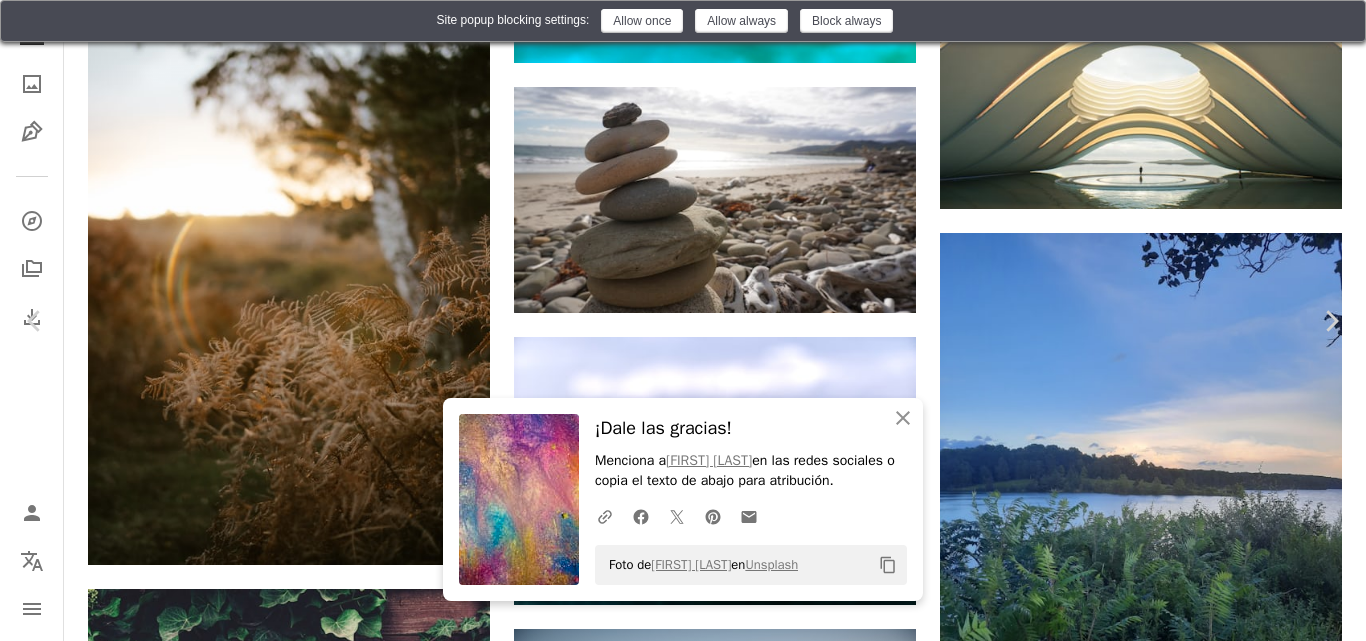 scroll, scrollTop: 4306, scrollLeft: 0, axis: vertical 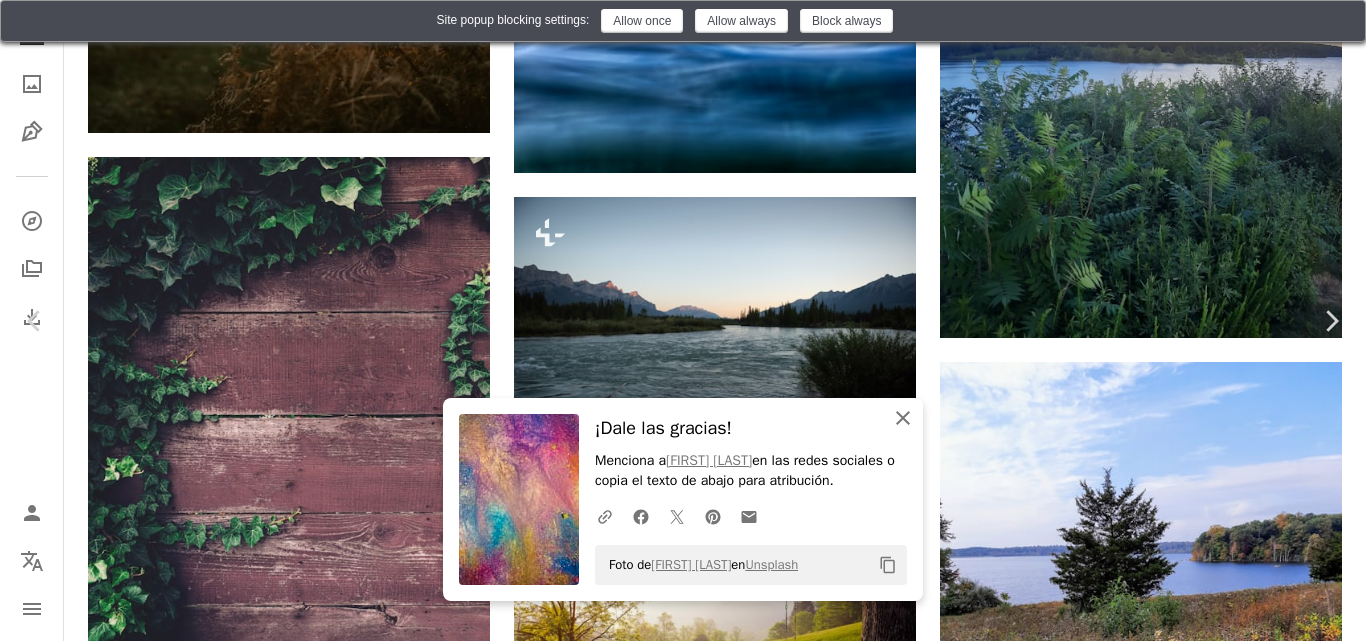click on "An X shape" 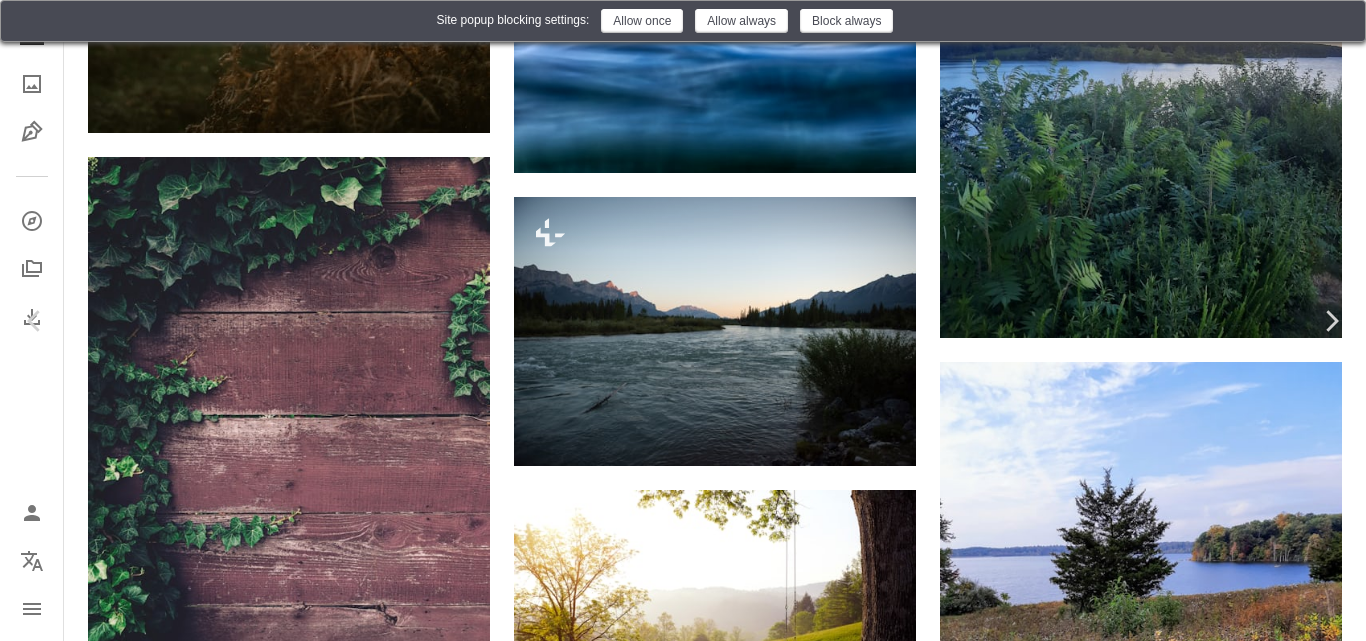 click on "An X shape Chevron left Chevron right [FIRST] [LAST] Disponible para contratación A checkmark inside of a circle A heart A plus sign Descargar gratis Chevron down Zoom in Visualizaciones 123.097.893 Descargas 1.587.978 Presentado en Fotos ,  Naturaleza ,  Salud y bienestar A forward-right arrow Compartir Info icon Información More Actions A map marker [CITY], [COUNTRY] Calendar outlined Publicado el  [DATE] Camera Canon, EOS 7D Mark II Safety Uso gratuito bajo la  Licencia Unsplash papel tapiz fondo bosque textura verde patrón Bienestar hojas Antecedentes de la naturaleza hoja vida Wallpapers [CITY] luz del sol fondo de pantalla de bosque Fondos Fondo del árbol Antecedentes forestales viejo Lugares hermosos Imágenes de dominio público Explora imágenes premium relacionadas en iStock  |  Ahorra un 20 % con el código UNSPLASH20 Ver más en iStock  ↗ Imágenes relacionadas A heart A plus sign [FIRST] [LAST] Disponible para contratación A checkmark inside of a circle A heart Cj" at bounding box center [683, 2723] 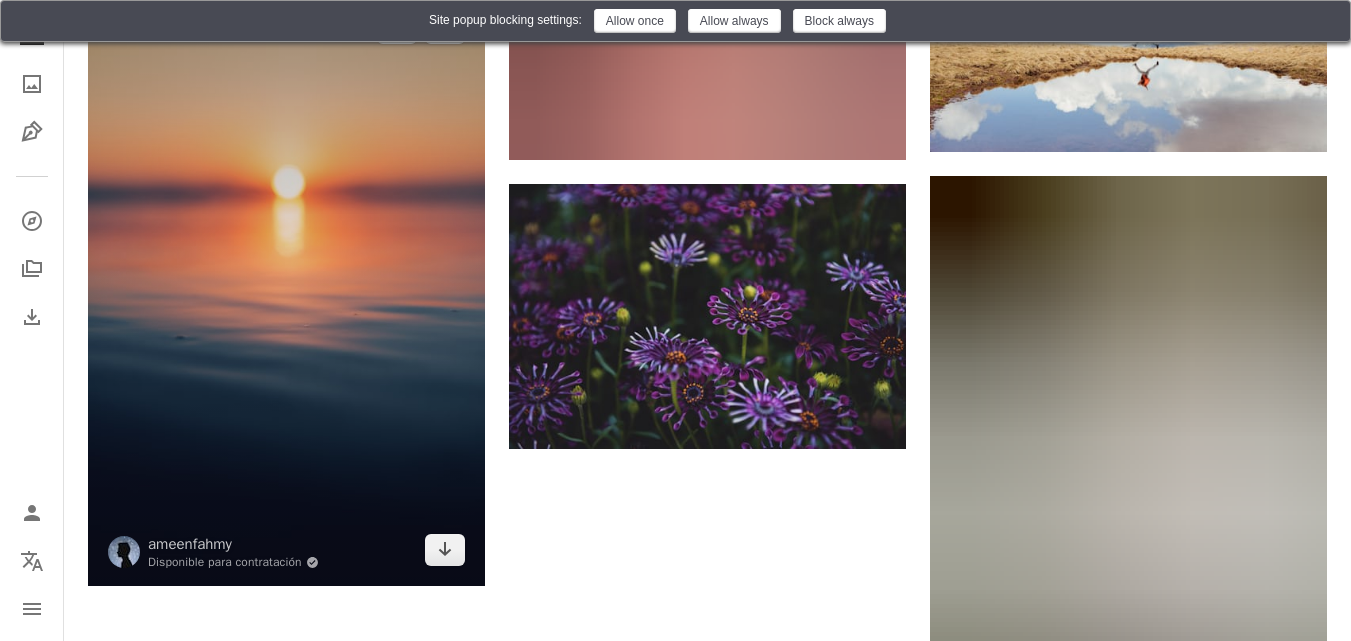 scroll, scrollTop: 5418, scrollLeft: 0, axis: vertical 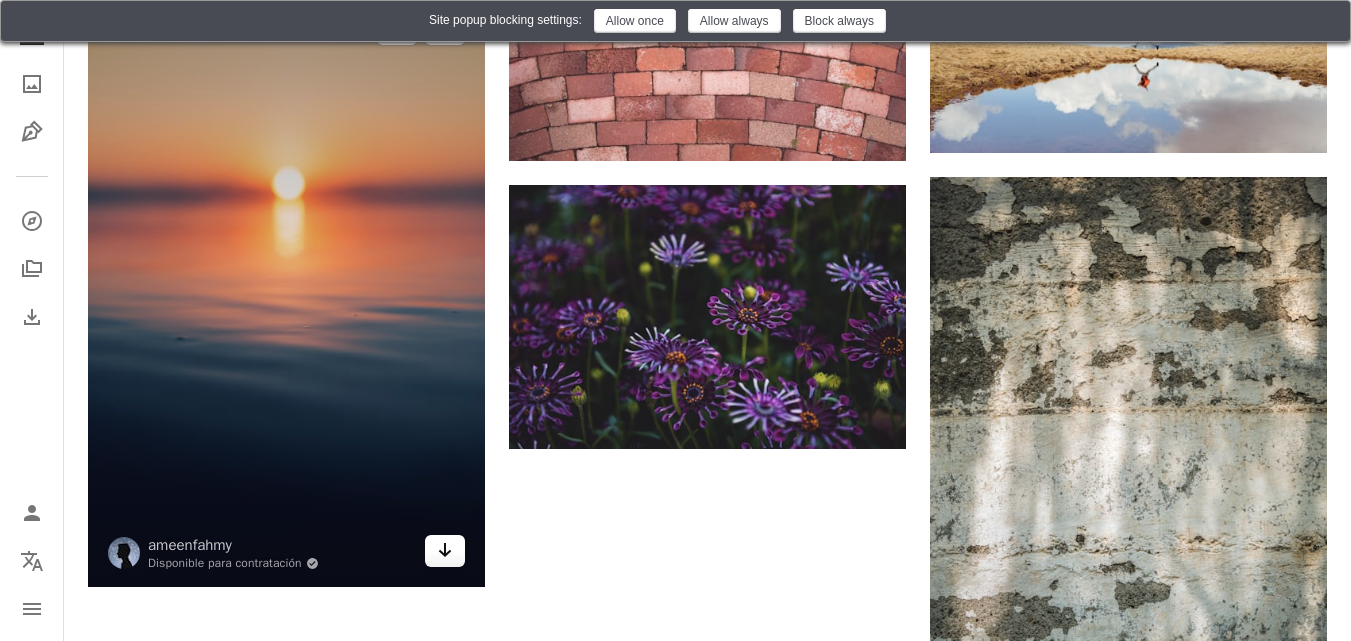 click on "Arrow pointing down" at bounding box center [445, 551] 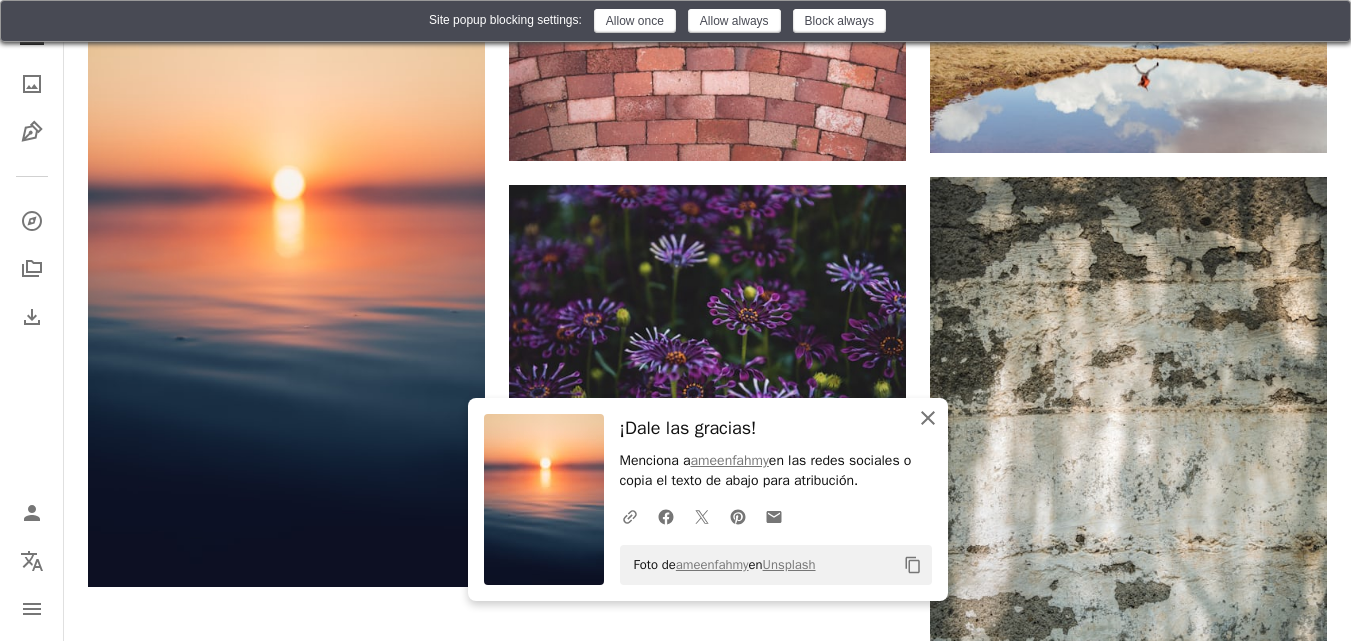 click on "An X shape" 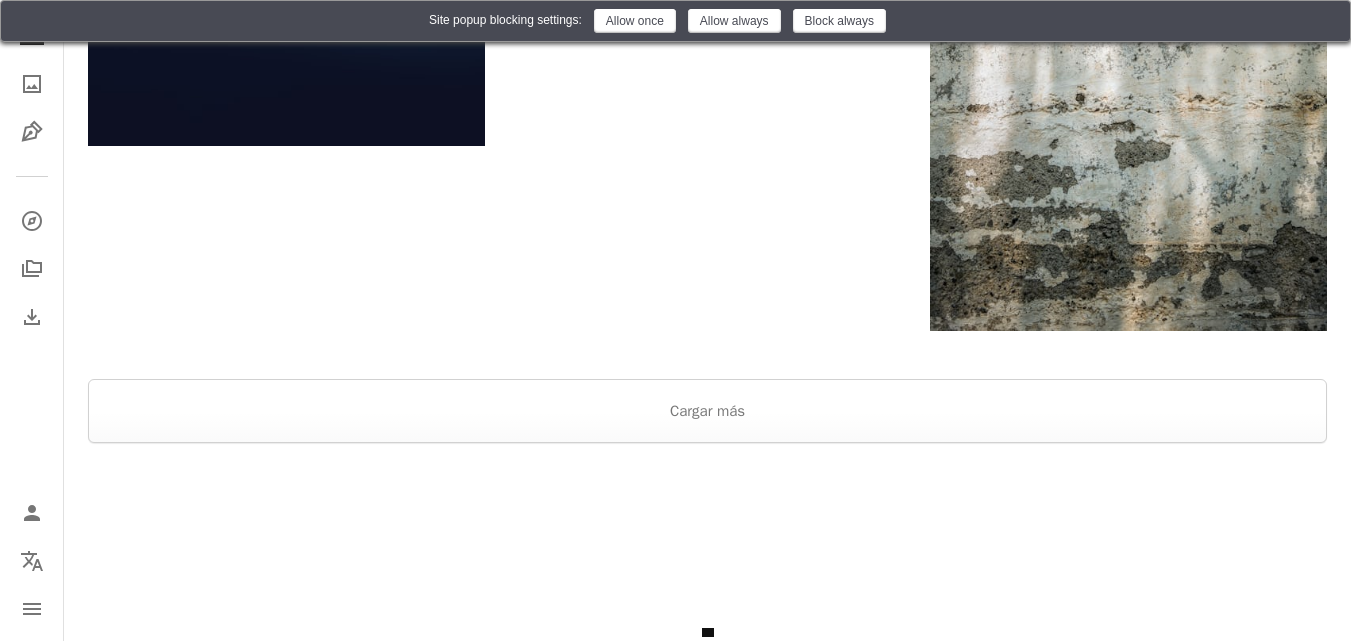 scroll, scrollTop: 5865, scrollLeft: 0, axis: vertical 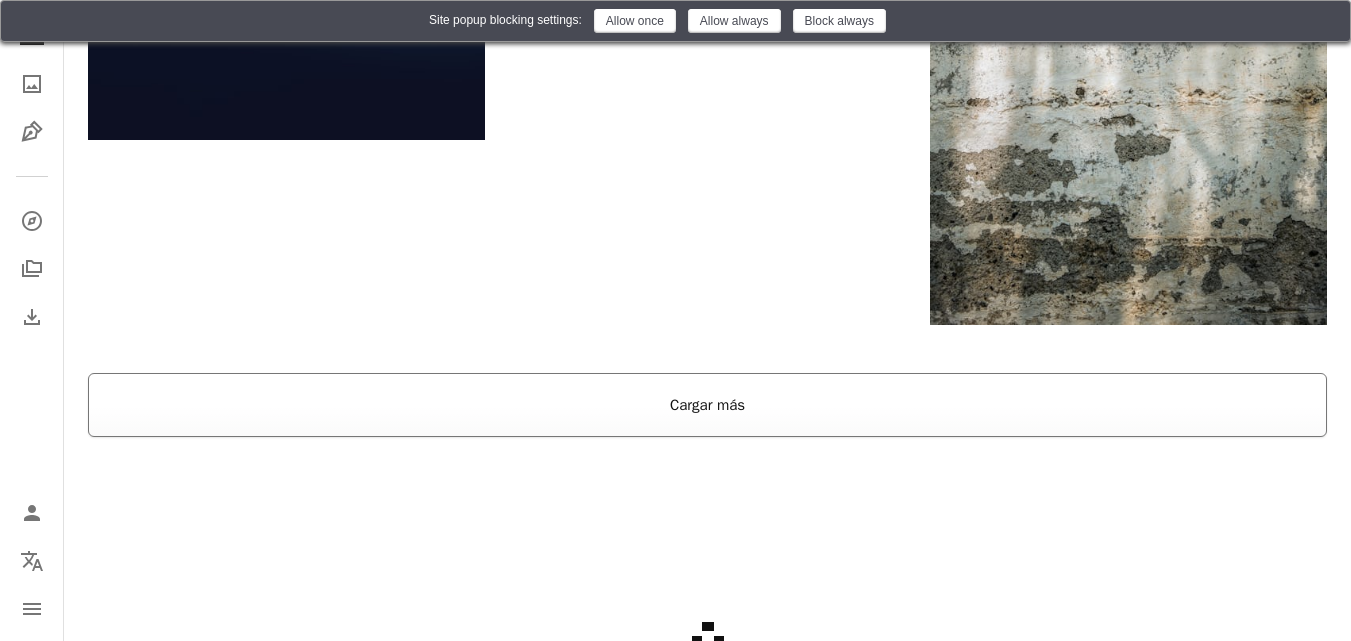 click on "Cargar más" at bounding box center (707, 405) 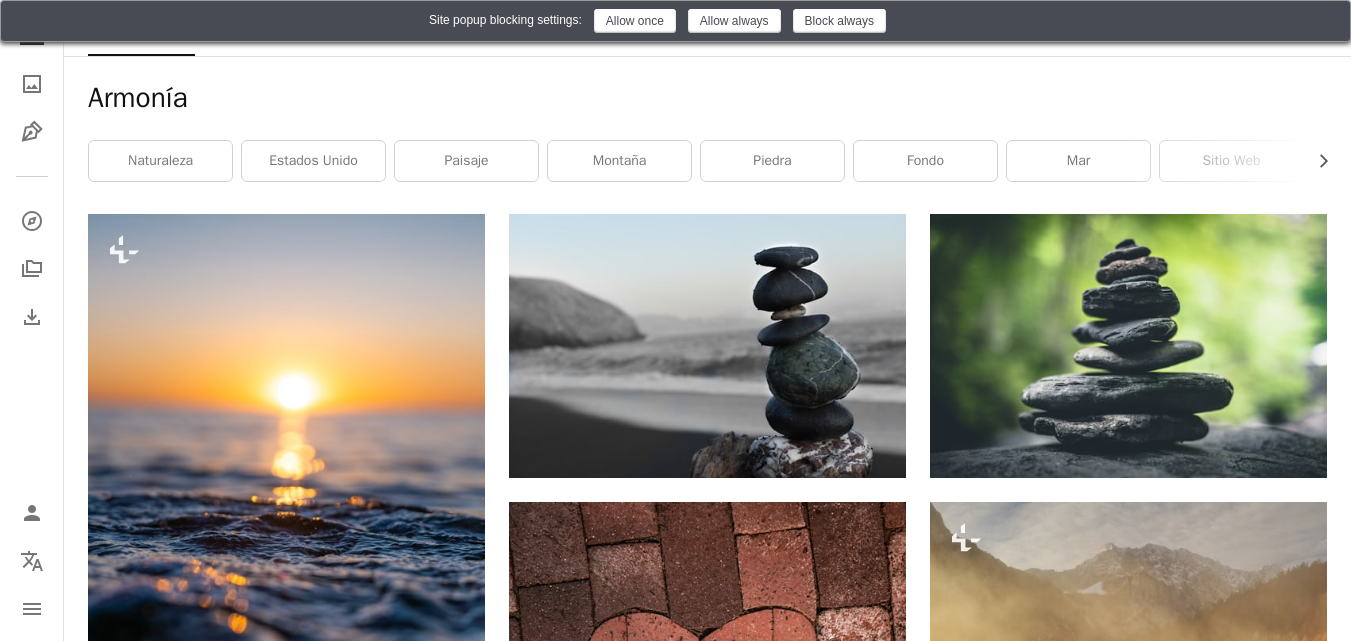 scroll, scrollTop: 0, scrollLeft: 0, axis: both 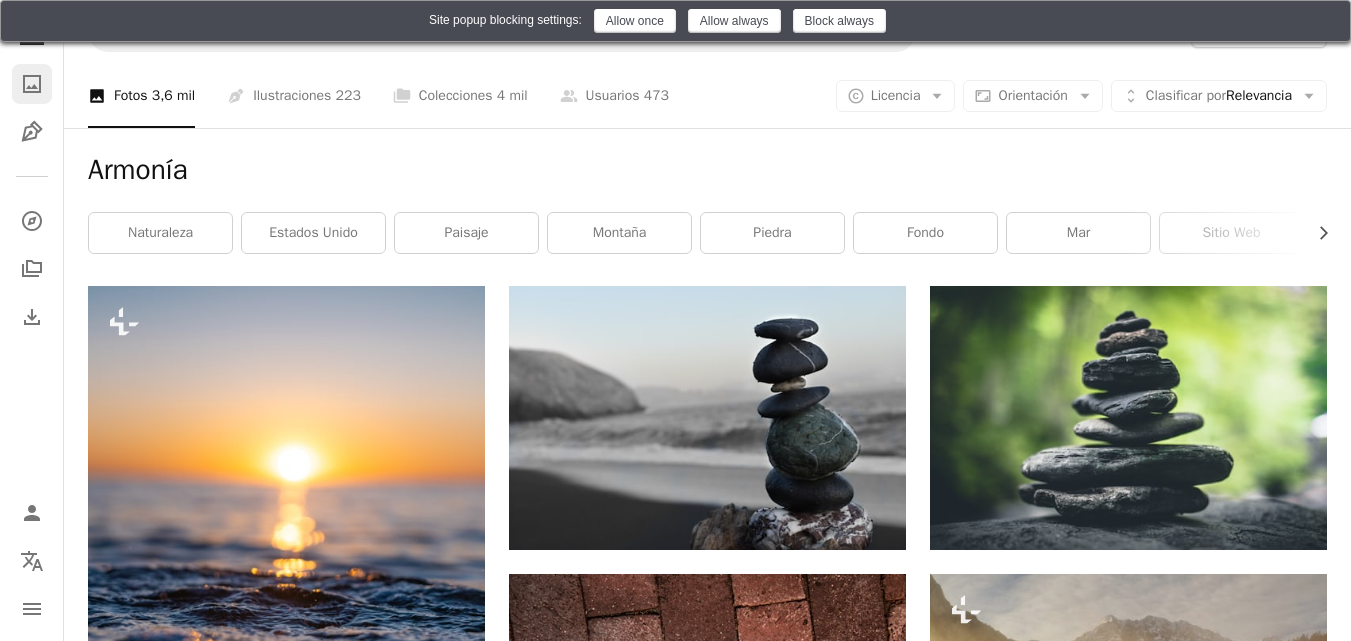 click 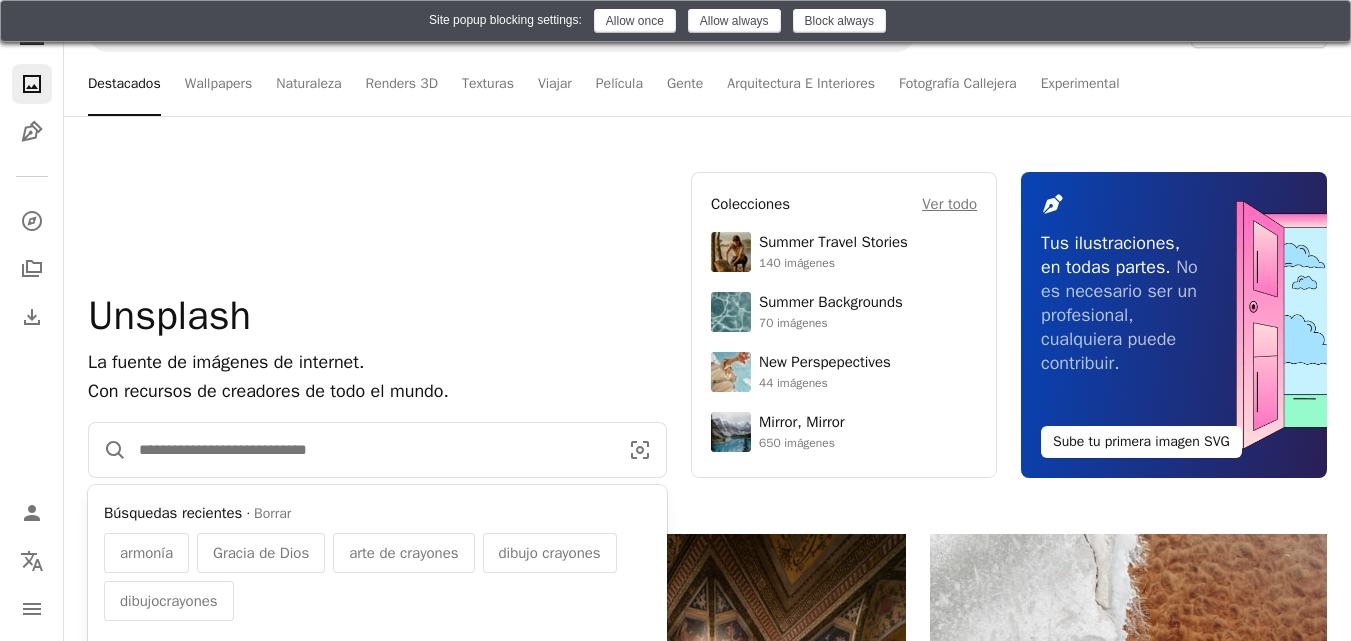 click at bounding box center (370, 450) 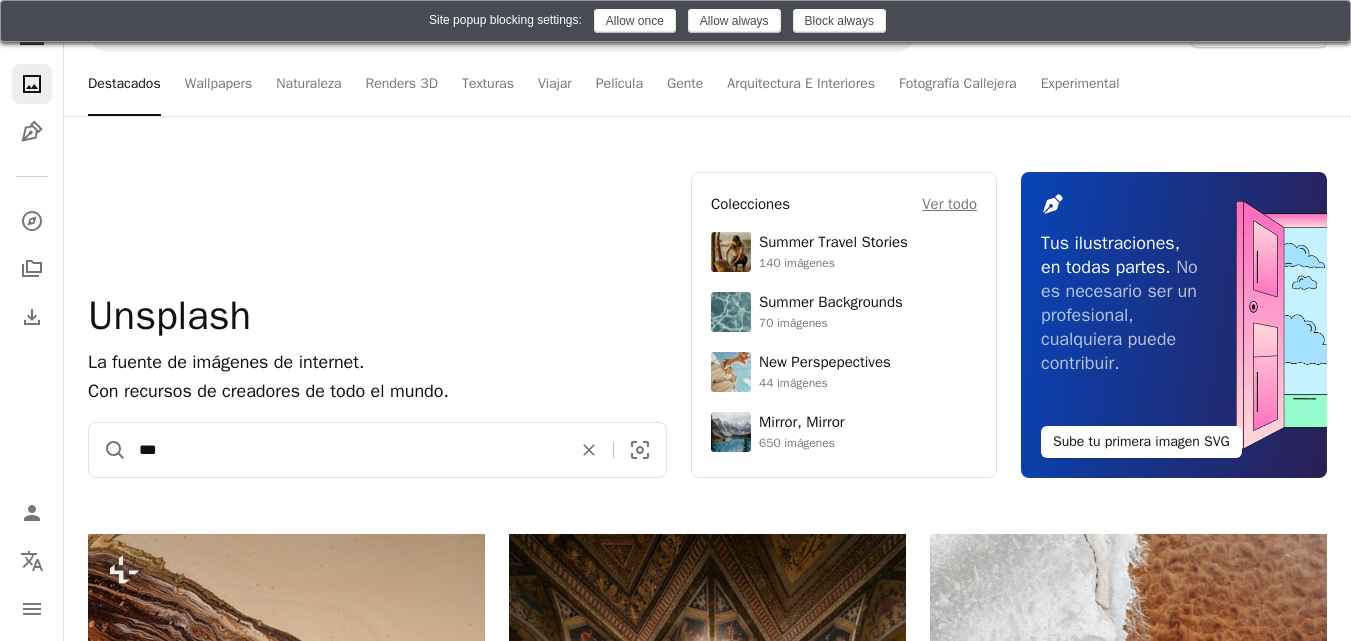 type on "***" 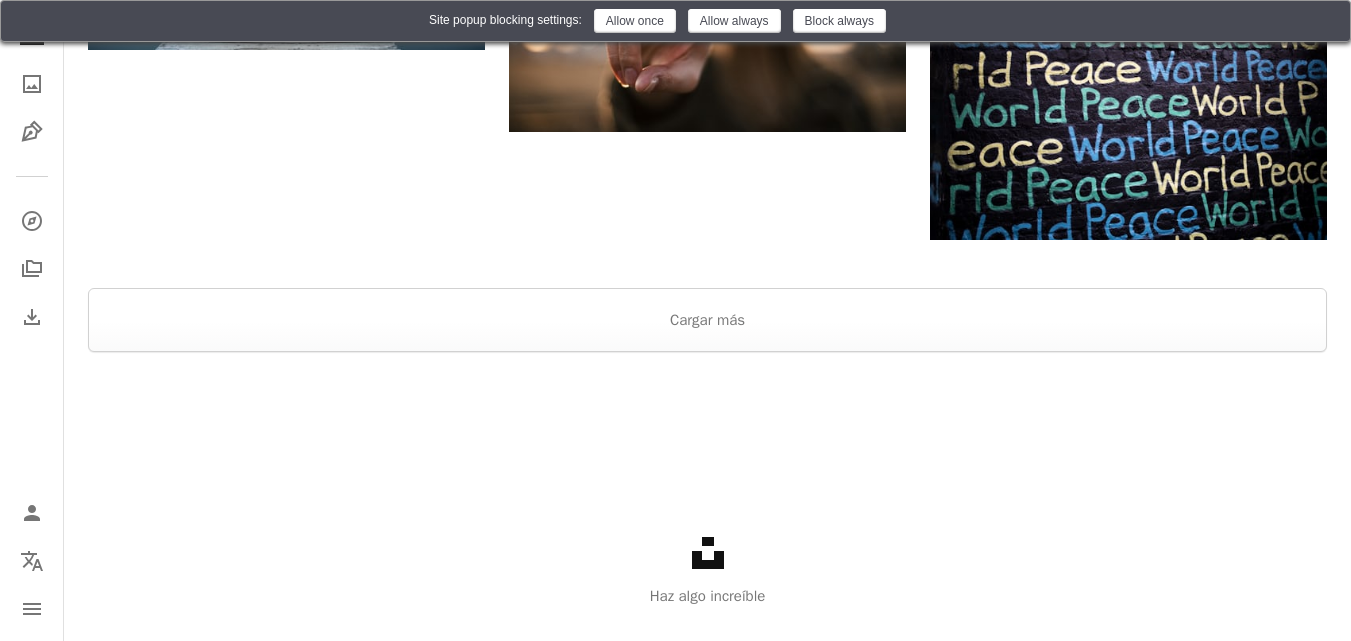 scroll, scrollTop: 2754, scrollLeft: 0, axis: vertical 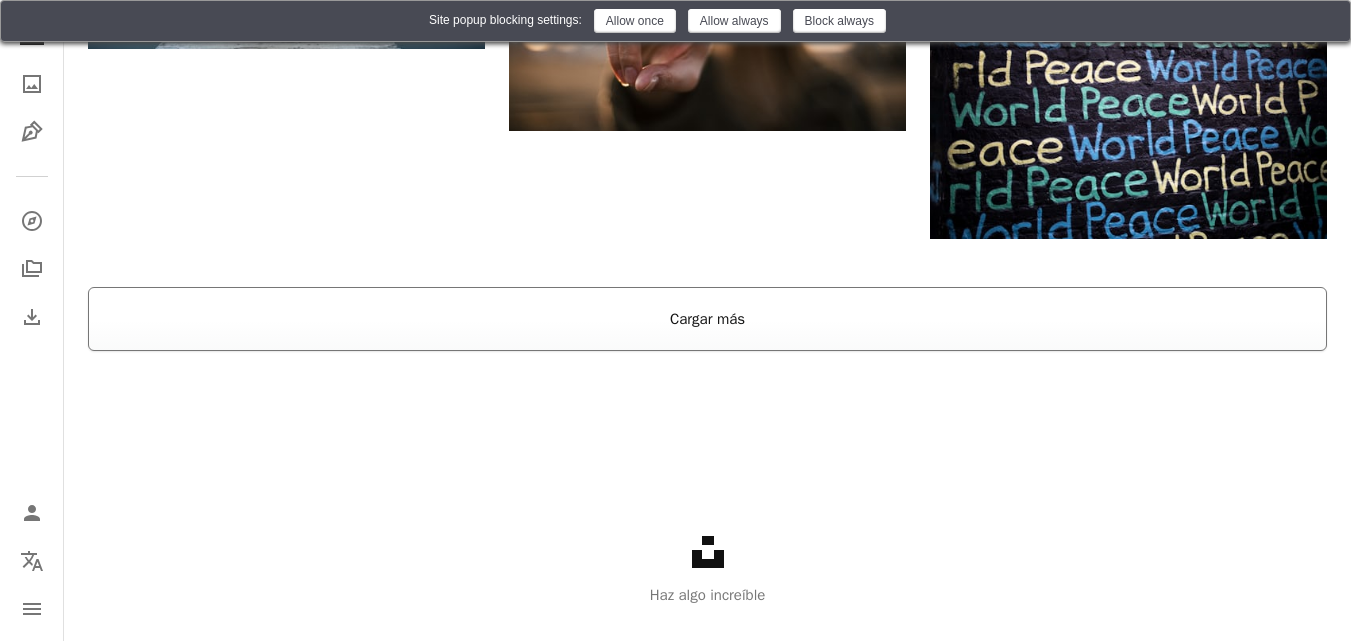 click on "Cargar más" at bounding box center [707, 319] 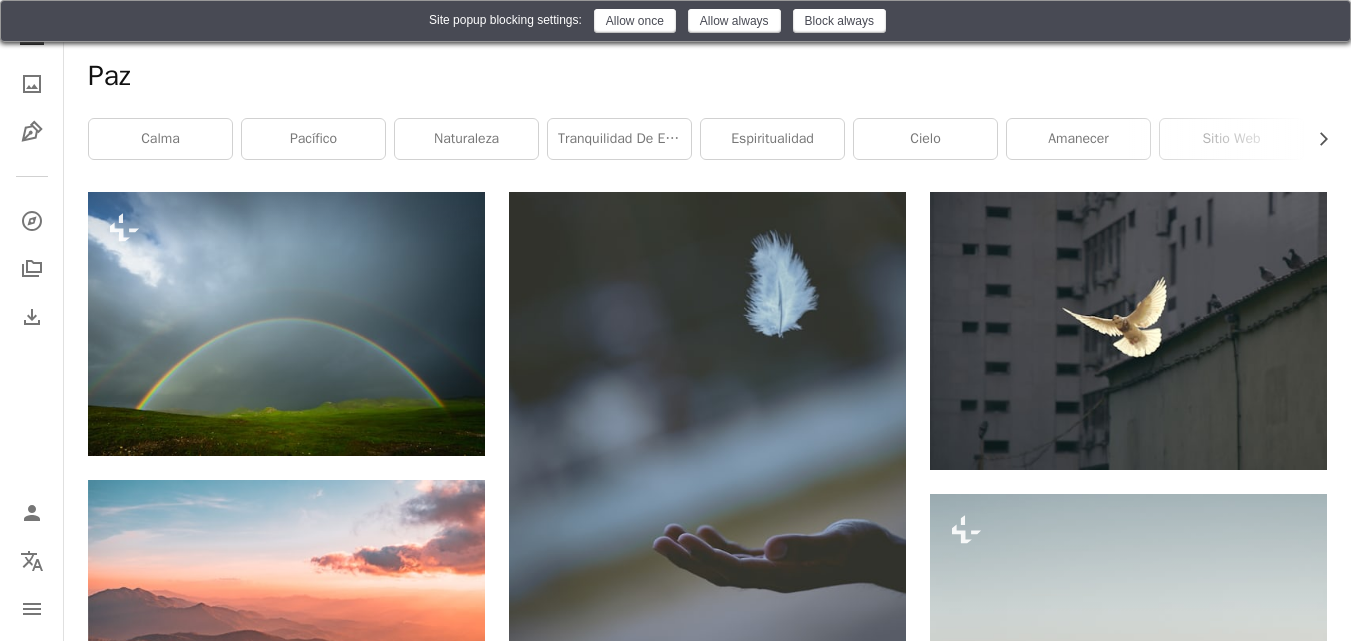 scroll, scrollTop: 0, scrollLeft: 0, axis: both 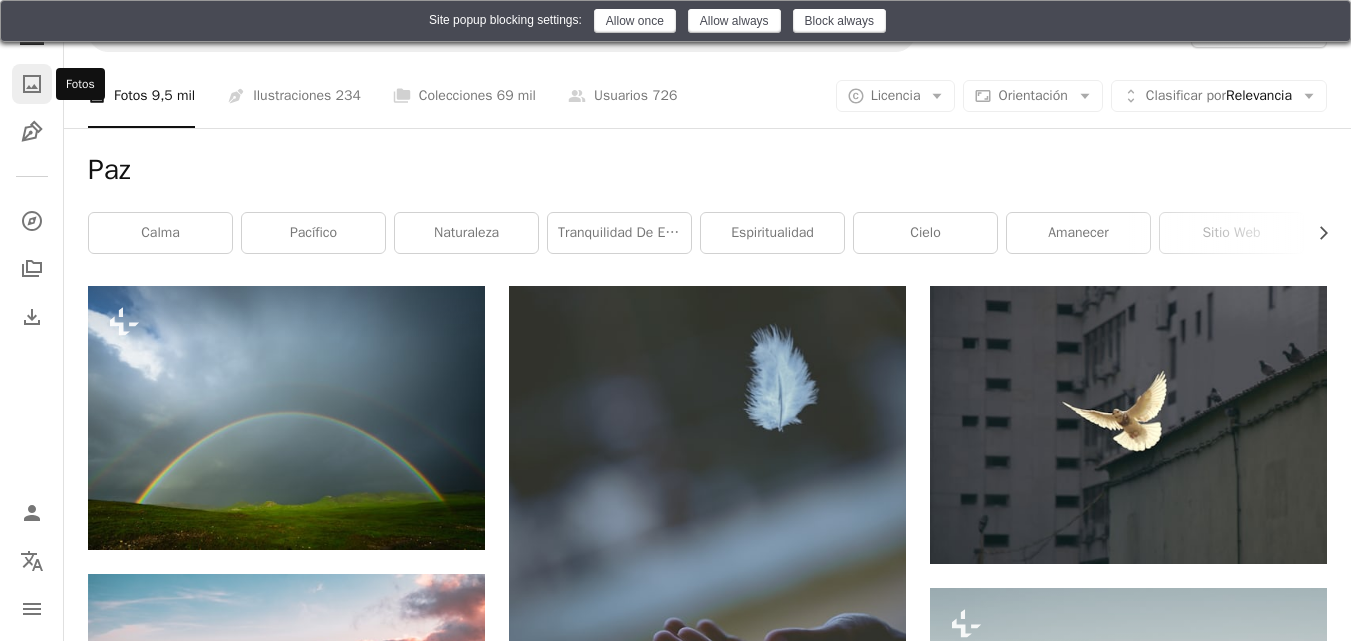 click 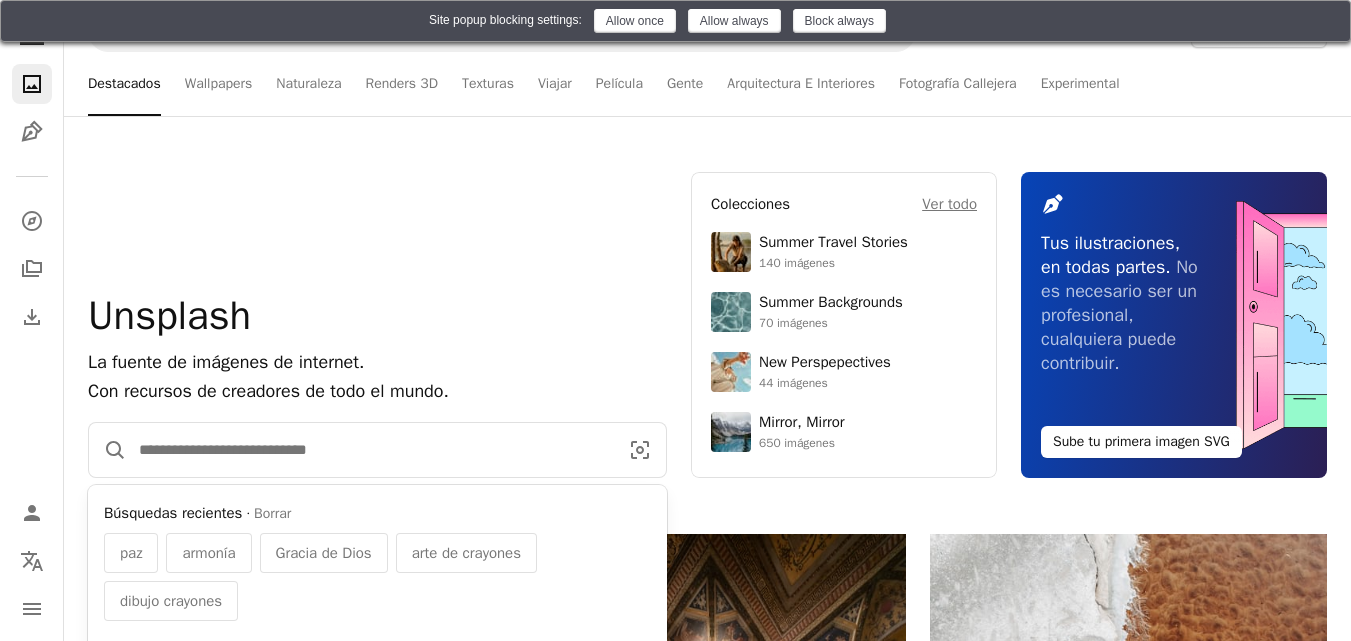 click at bounding box center (370, 450) 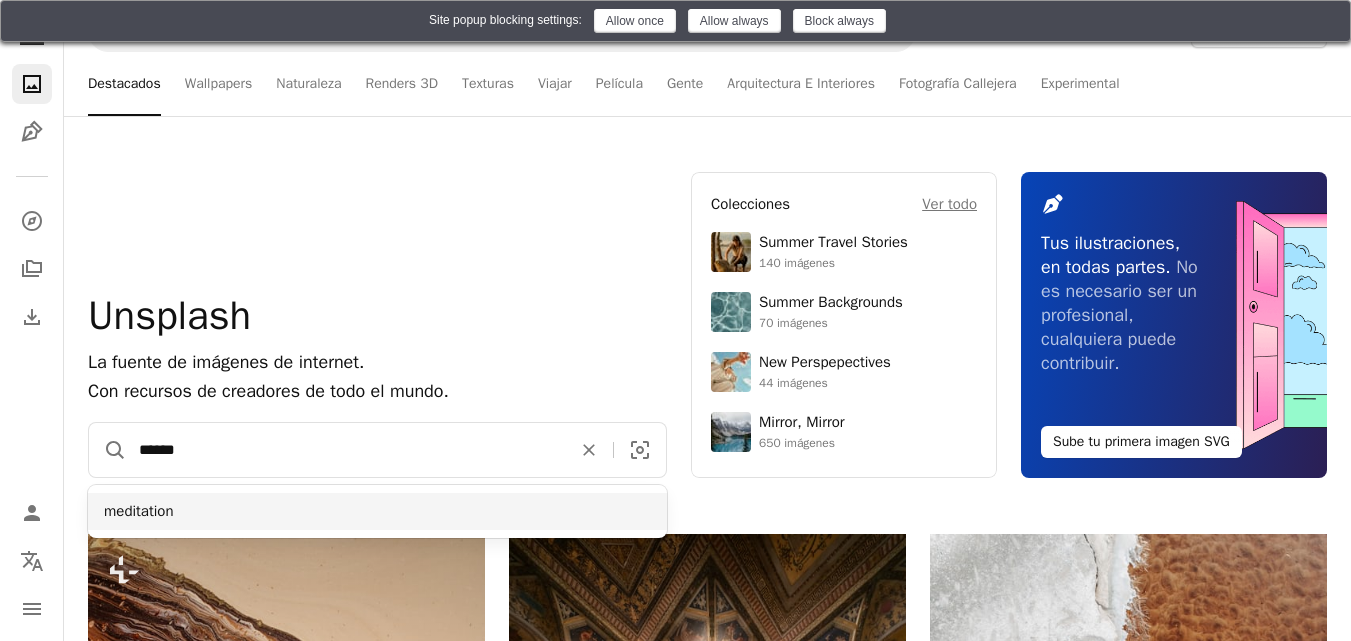 type on "******" 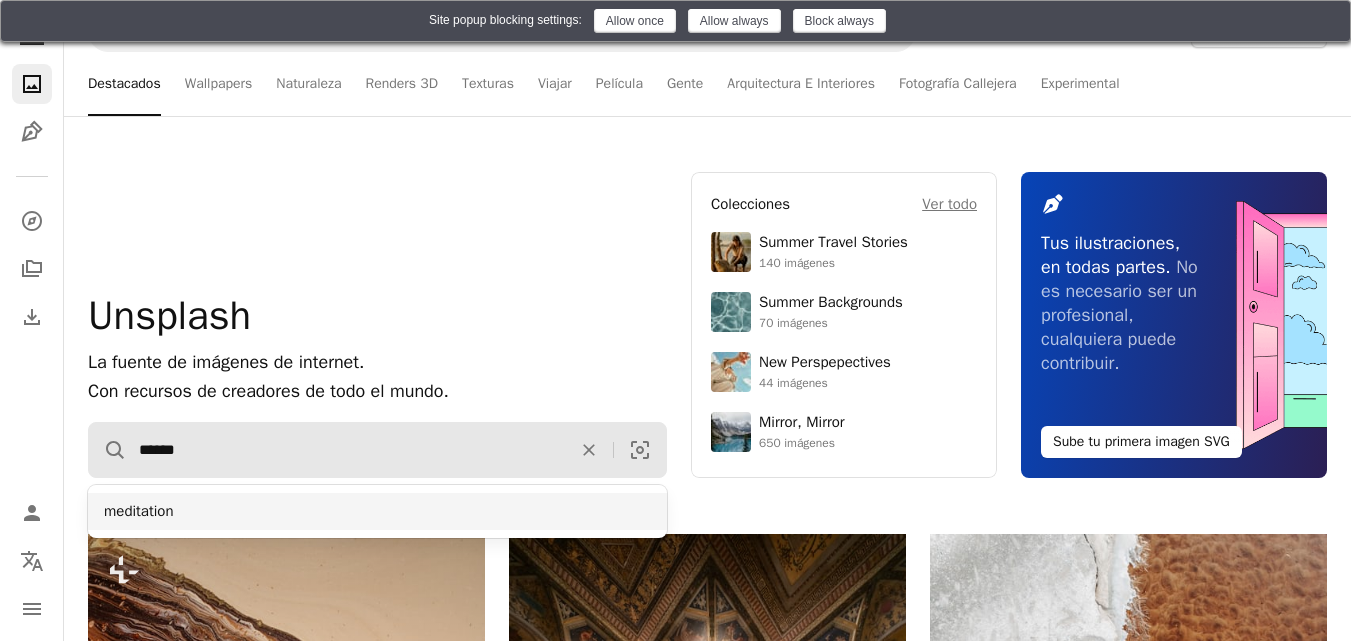 click on "meditation" at bounding box center [377, 511] 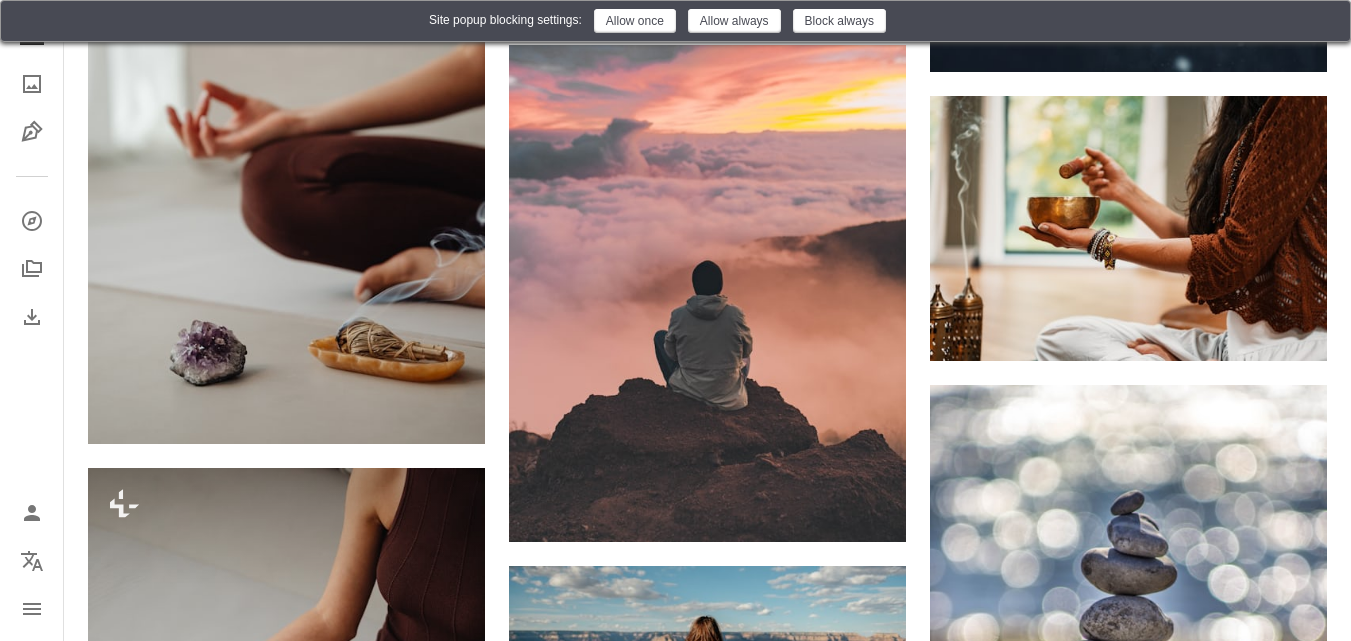 scroll, scrollTop: 705, scrollLeft: 0, axis: vertical 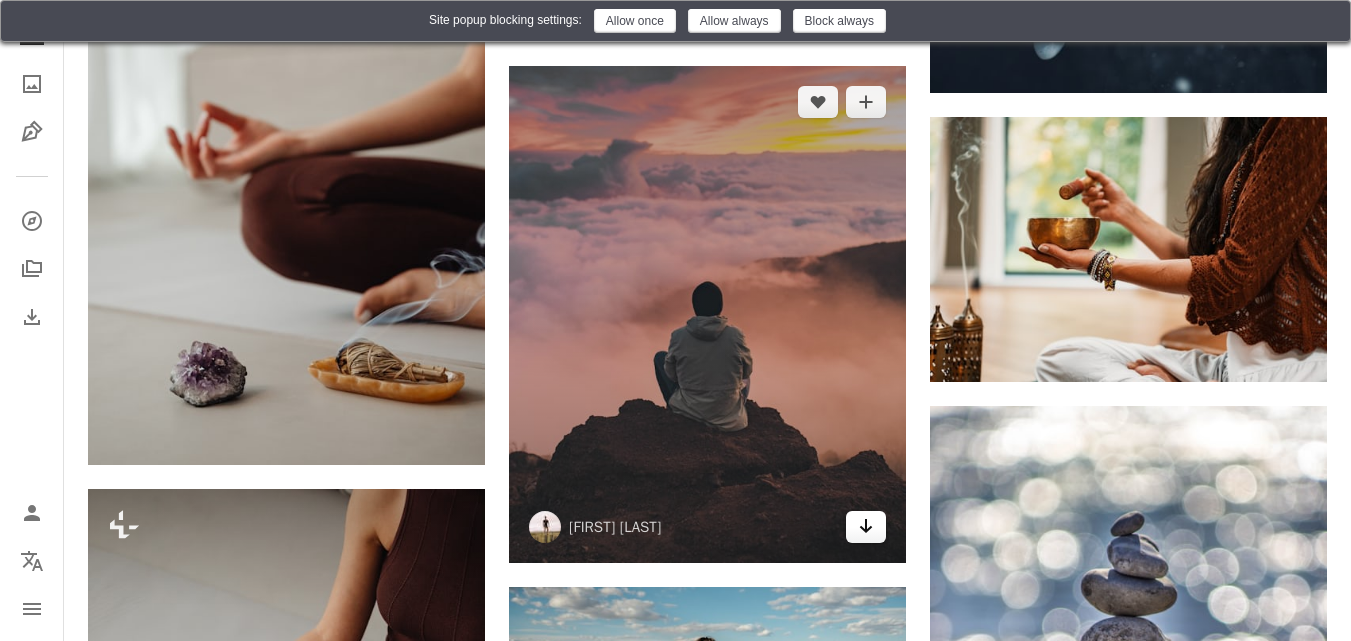 click on "Arrow pointing down" 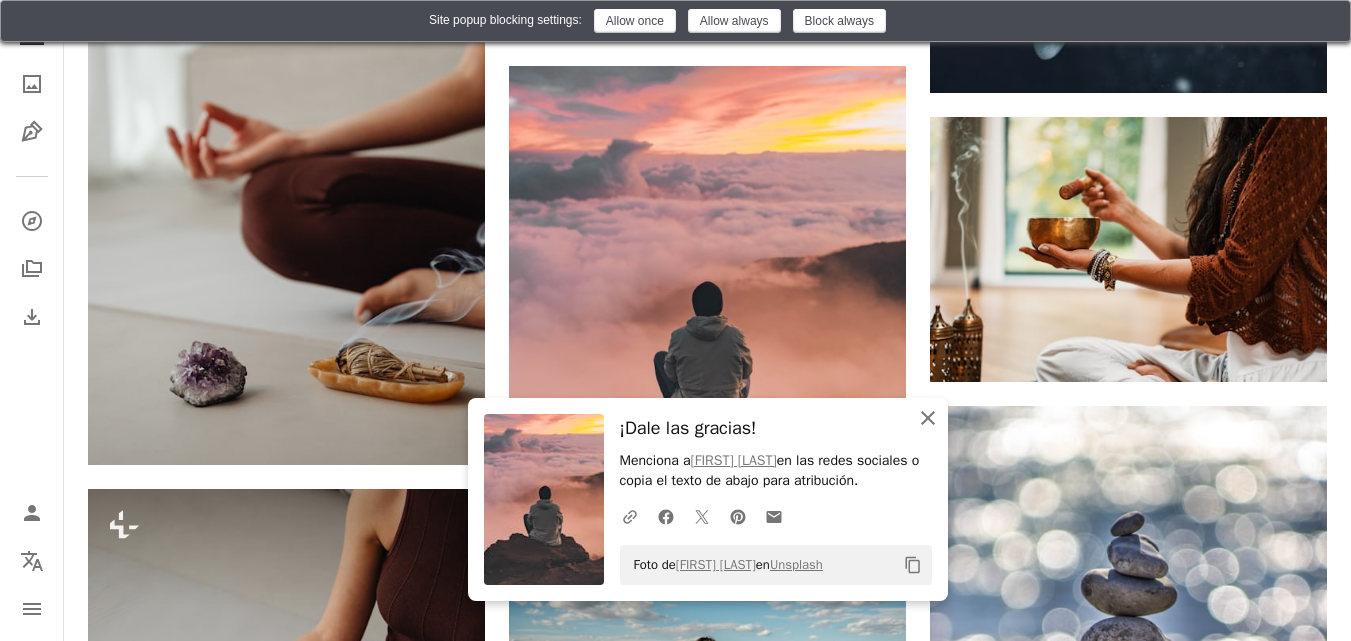 click 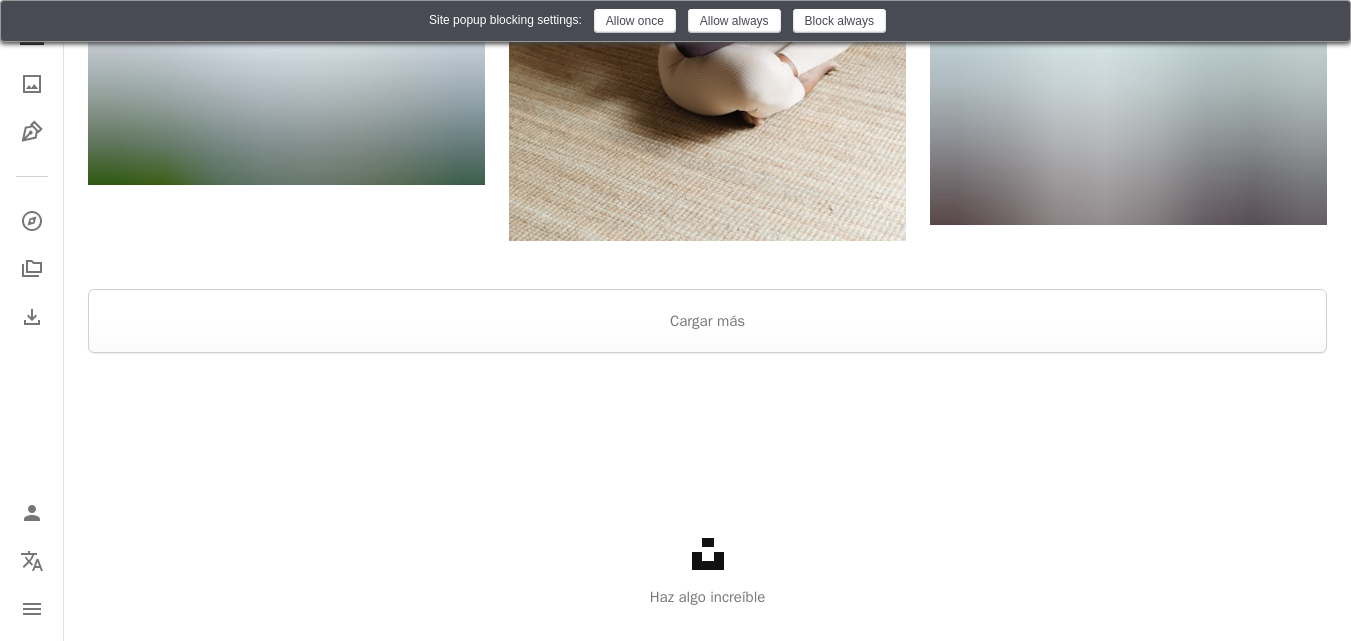 scroll, scrollTop: 2802, scrollLeft: 0, axis: vertical 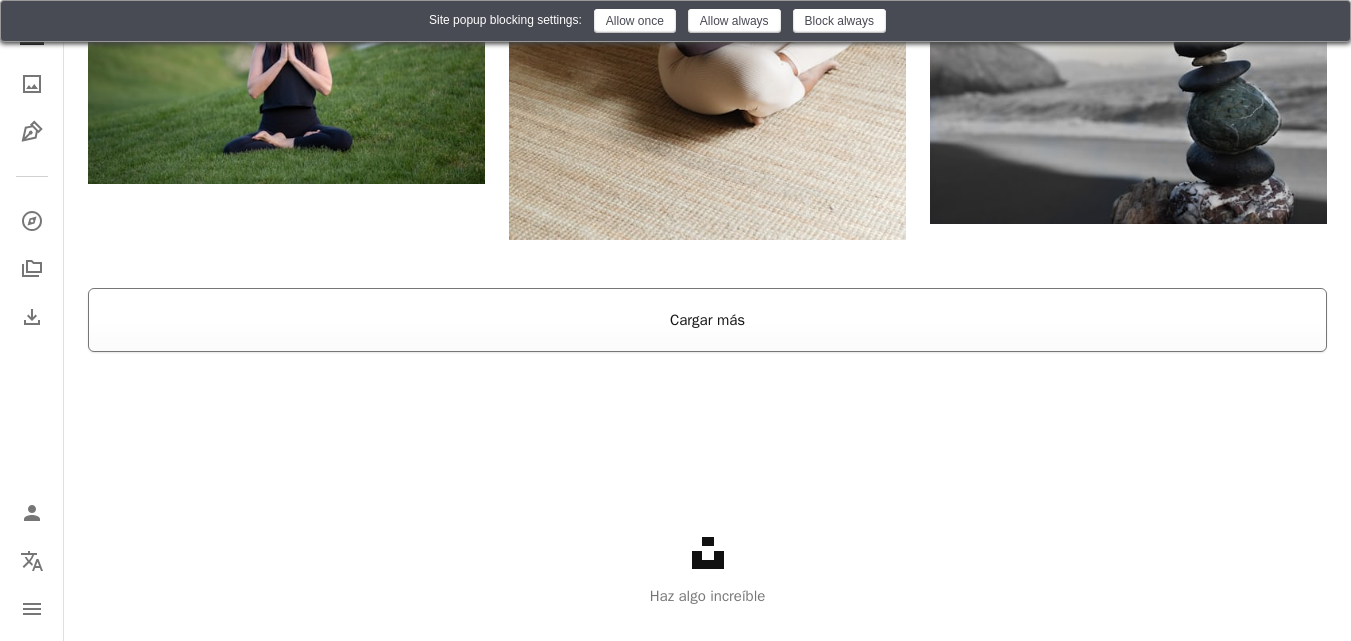 click on "Cargar más" at bounding box center (707, 320) 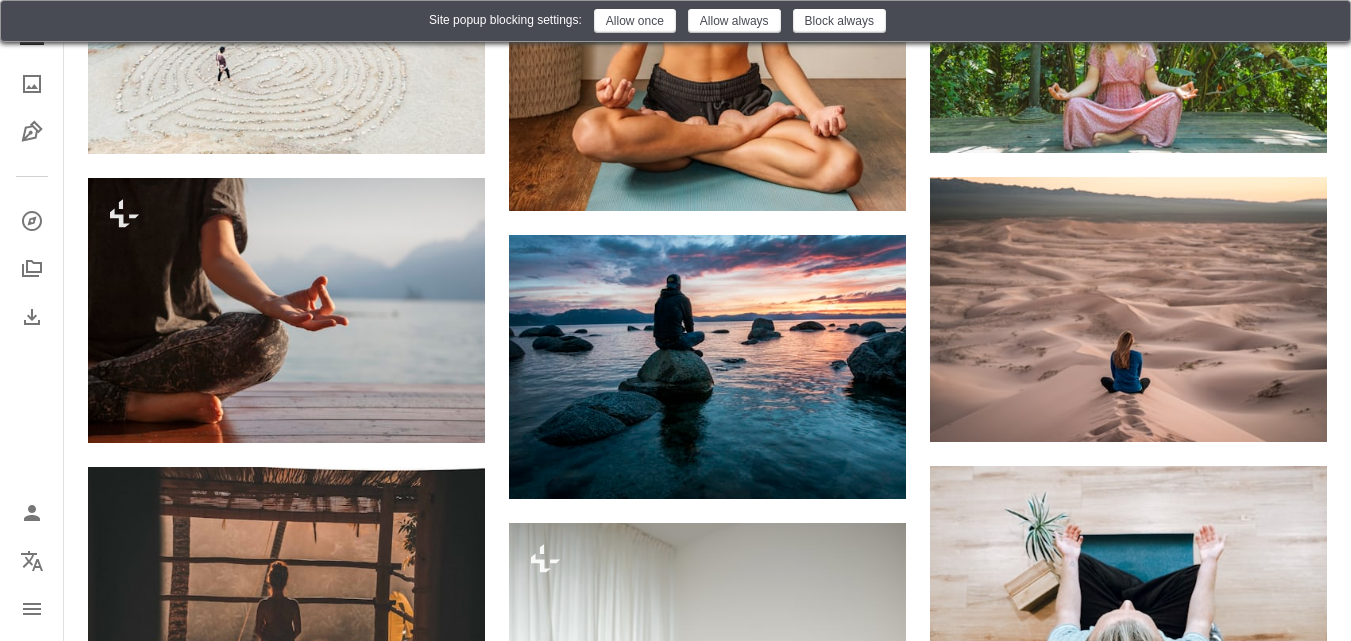 scroll, scrollTop: 3745, scrollLeft: 0, axis: vertical 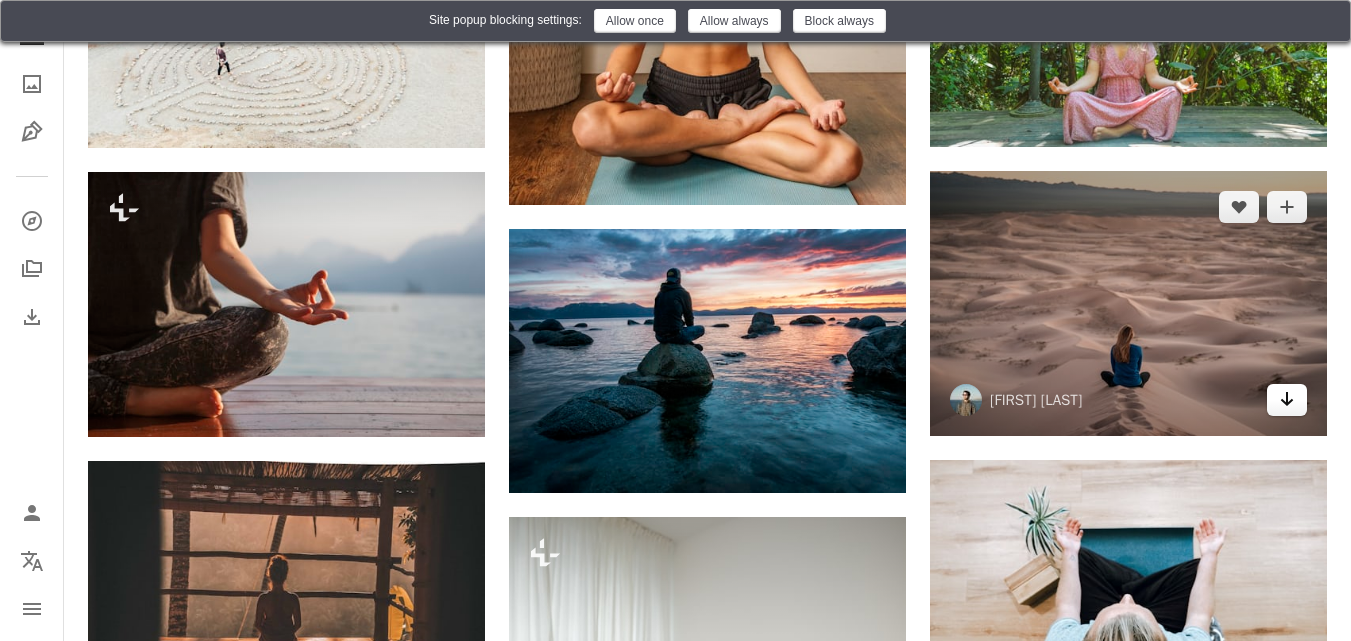 click on "Arrow pointing down" 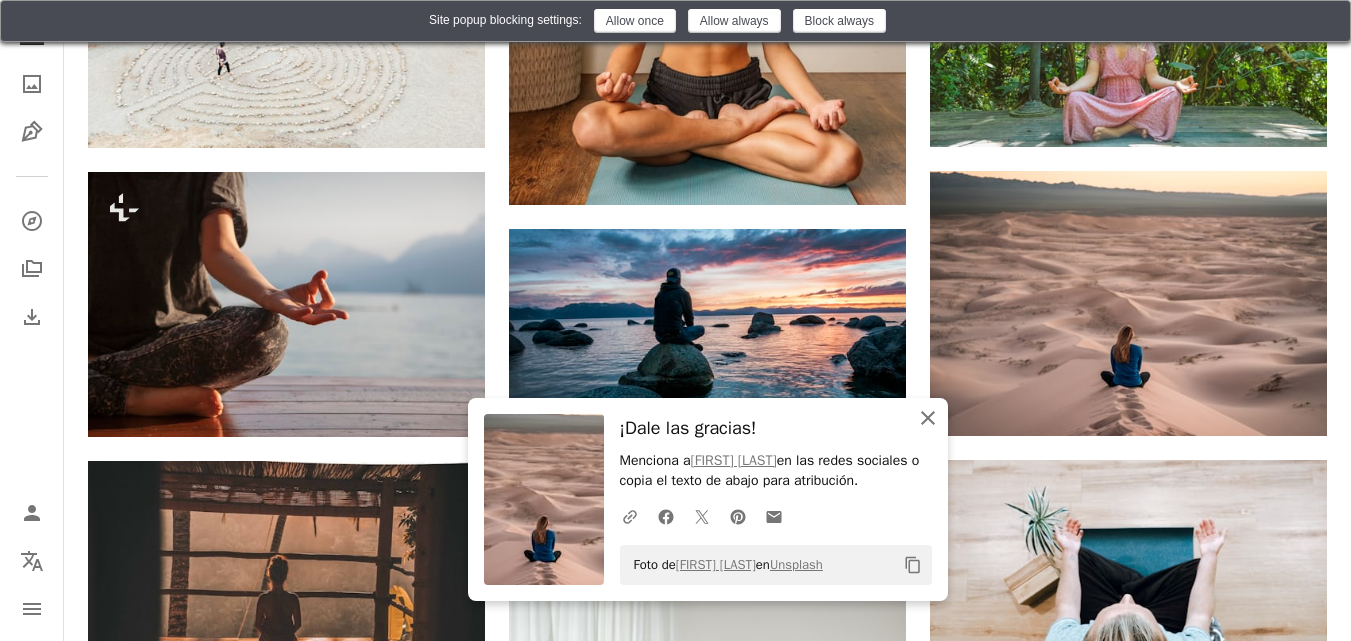 click on "An X shape" 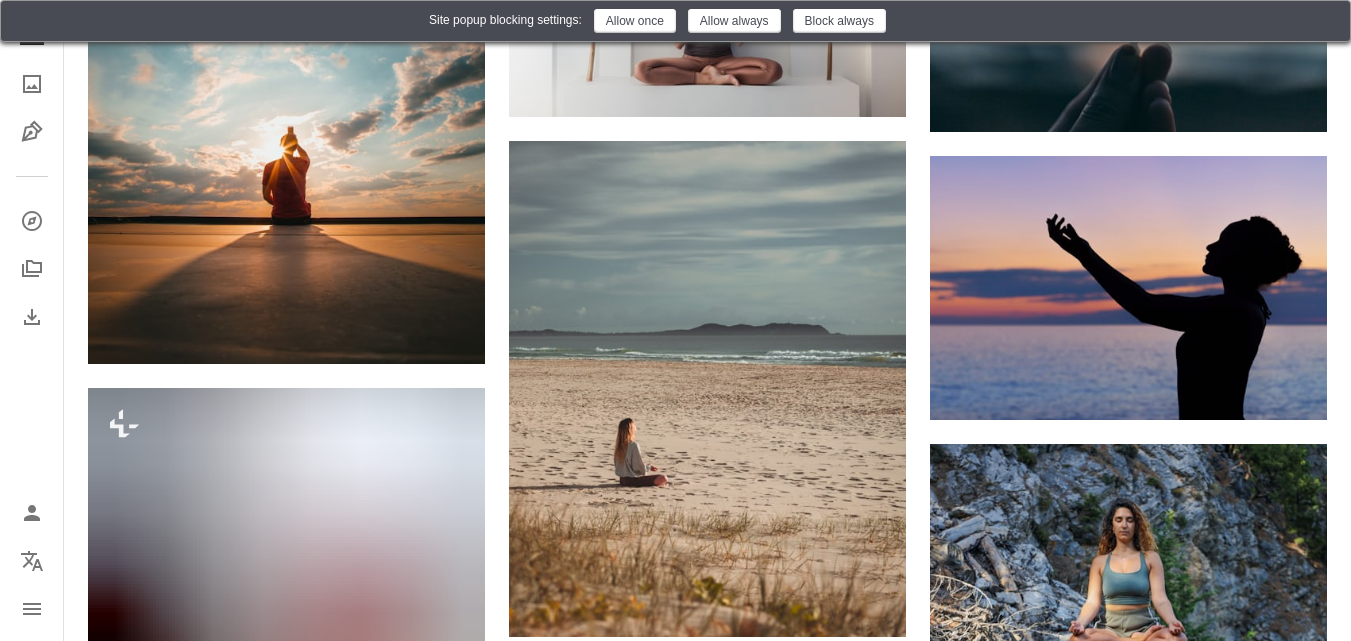 scroll, scrollTop: 10668, scrollLeft: 0, axis: vertical 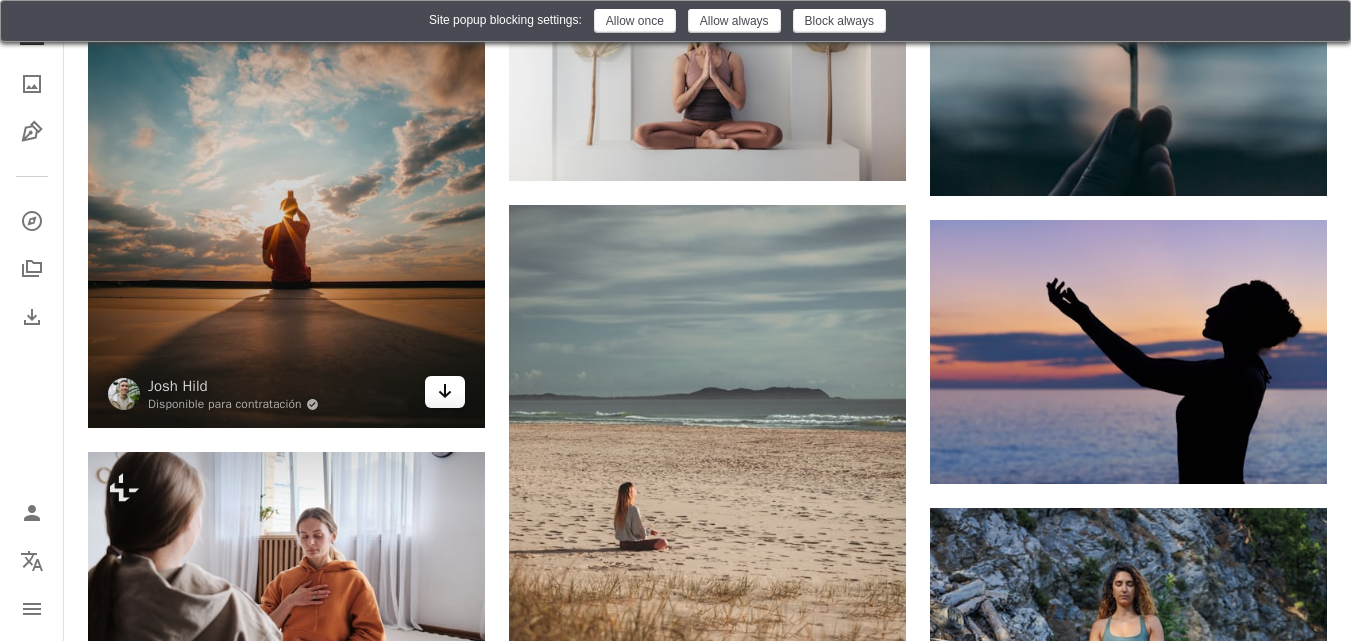 click on "Arrow pointing down" 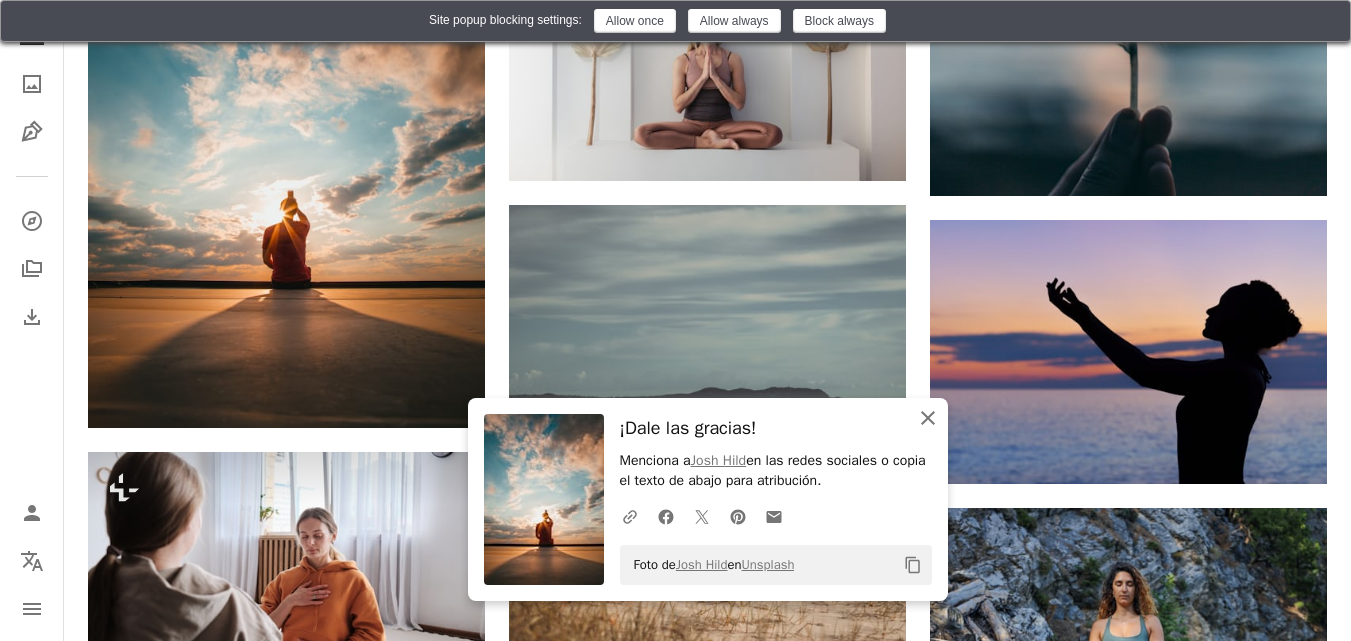 click on "An X shape" 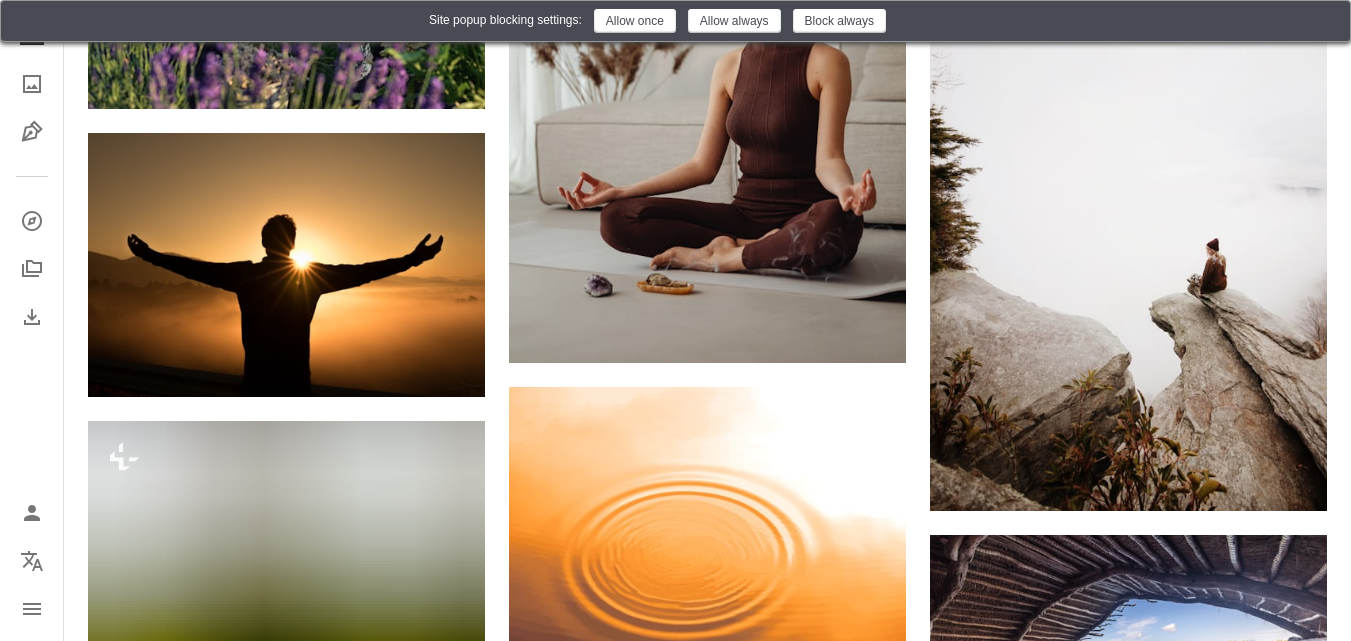 scroll, scrollTop: 13024, scrollLeft: 0, axis: vertical 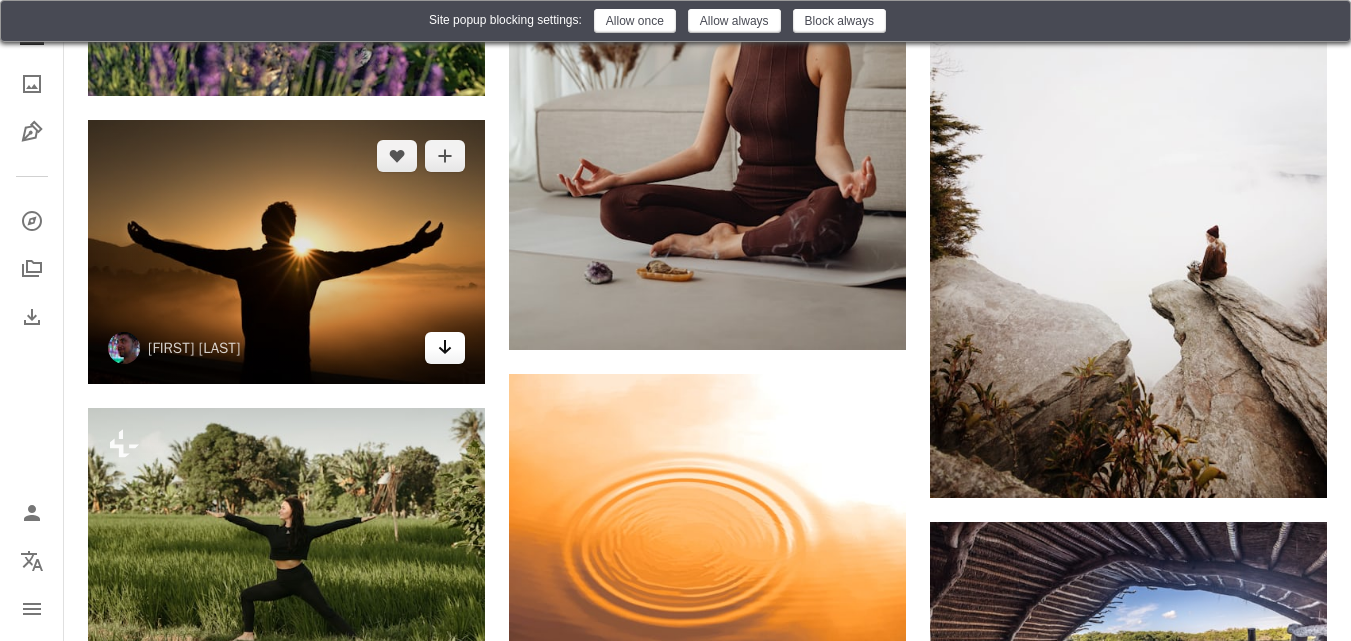 click on "Arrow pointing down" at bounding box center (445, 348) 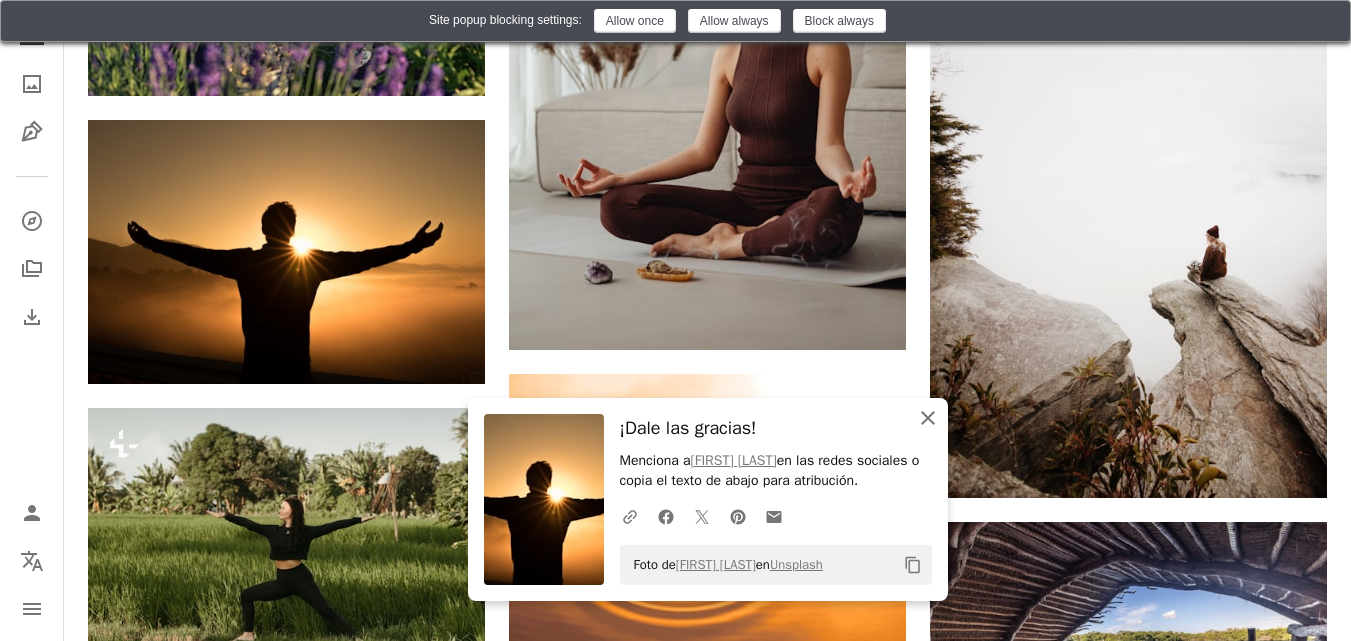 click on "An X shape" 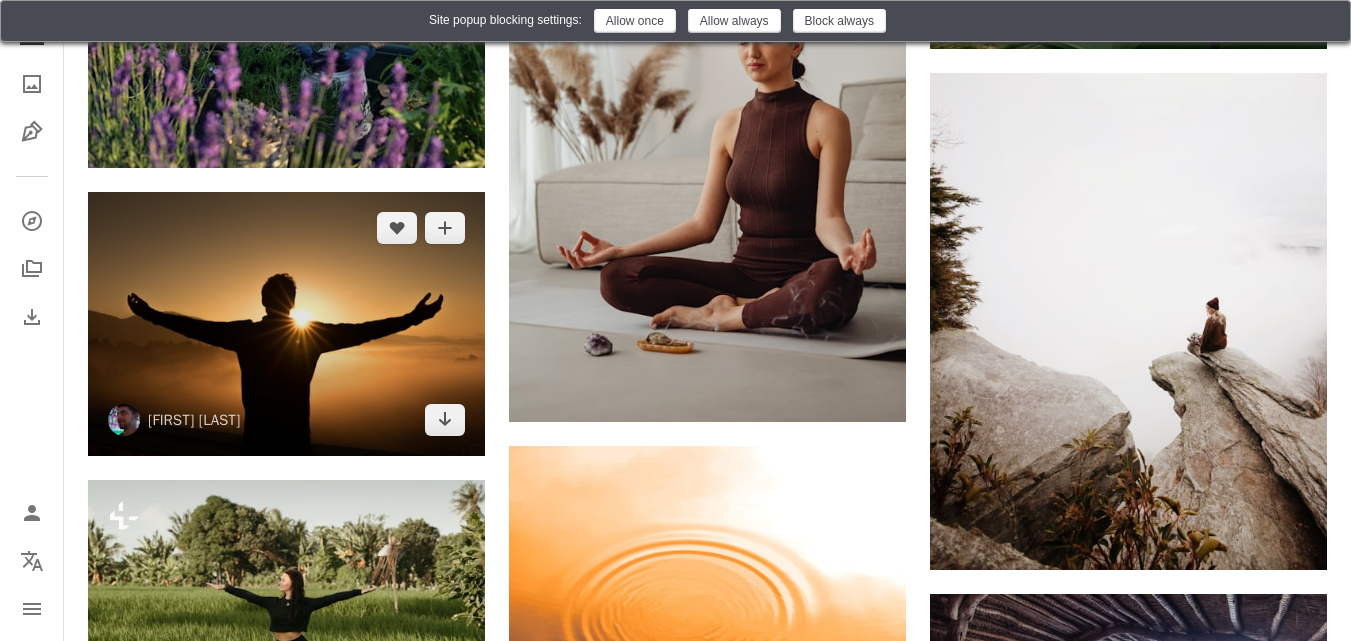scroll, scrollTop: 12973, scrollLeft: 0, axis: vertical 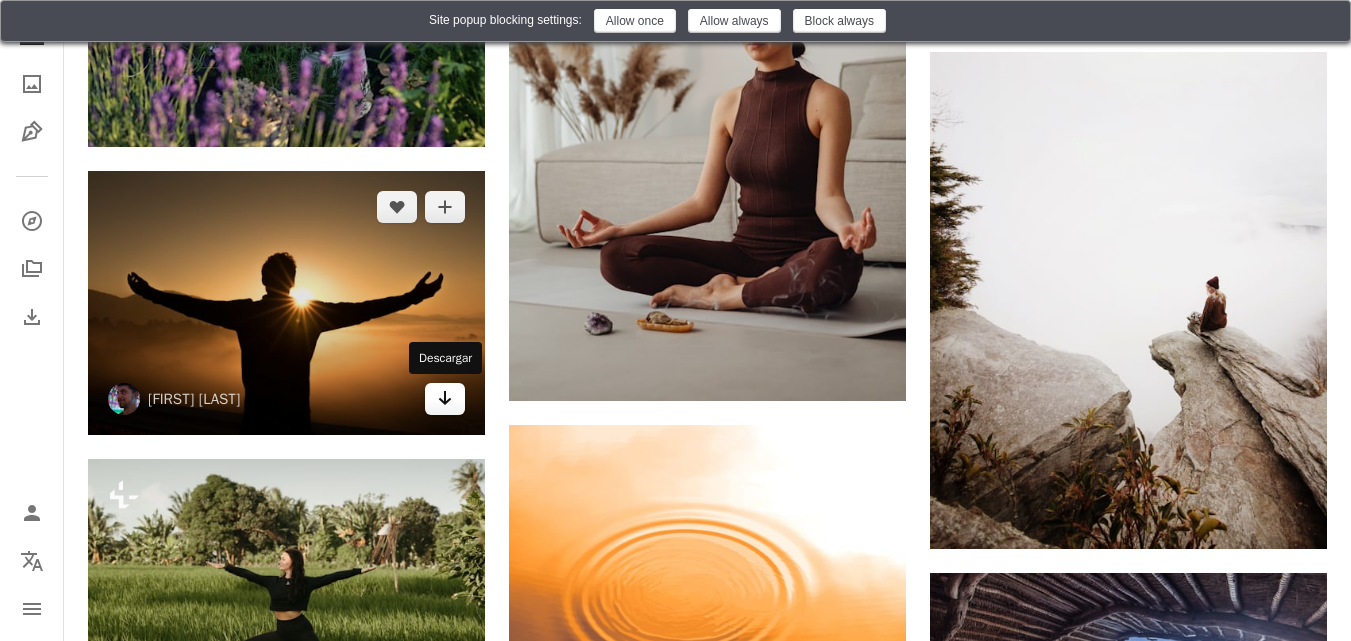 click on "Arrow pointing down" 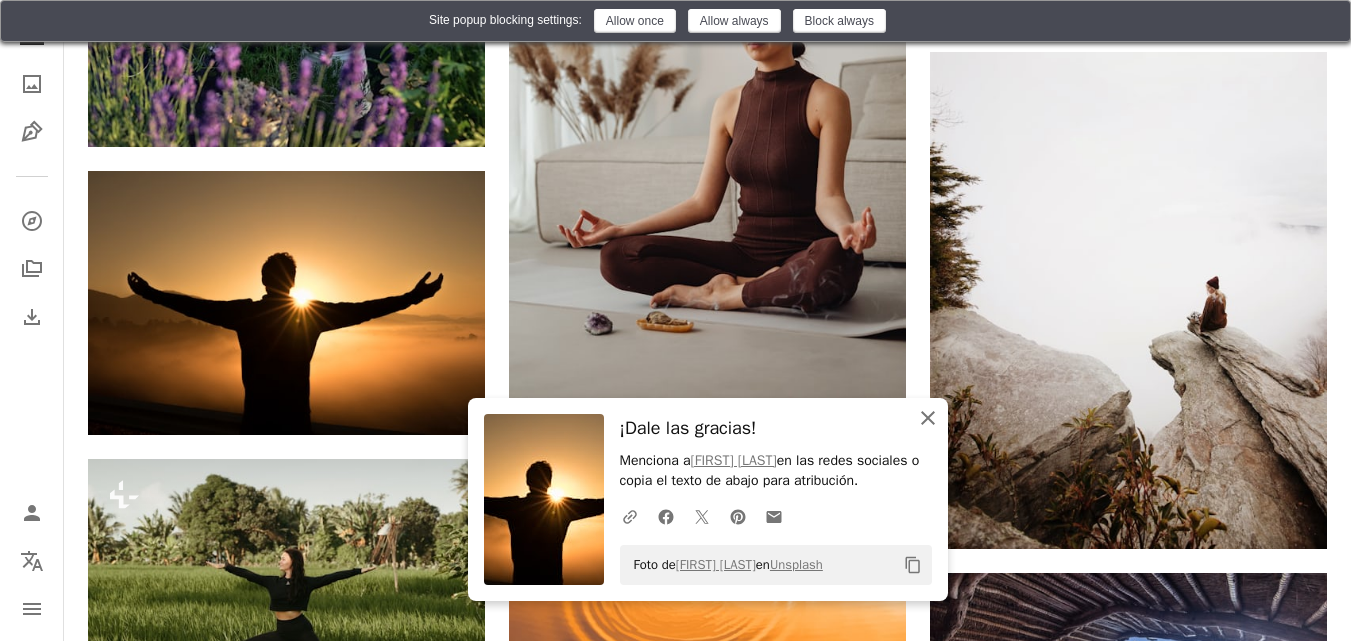 click on "An X shape" 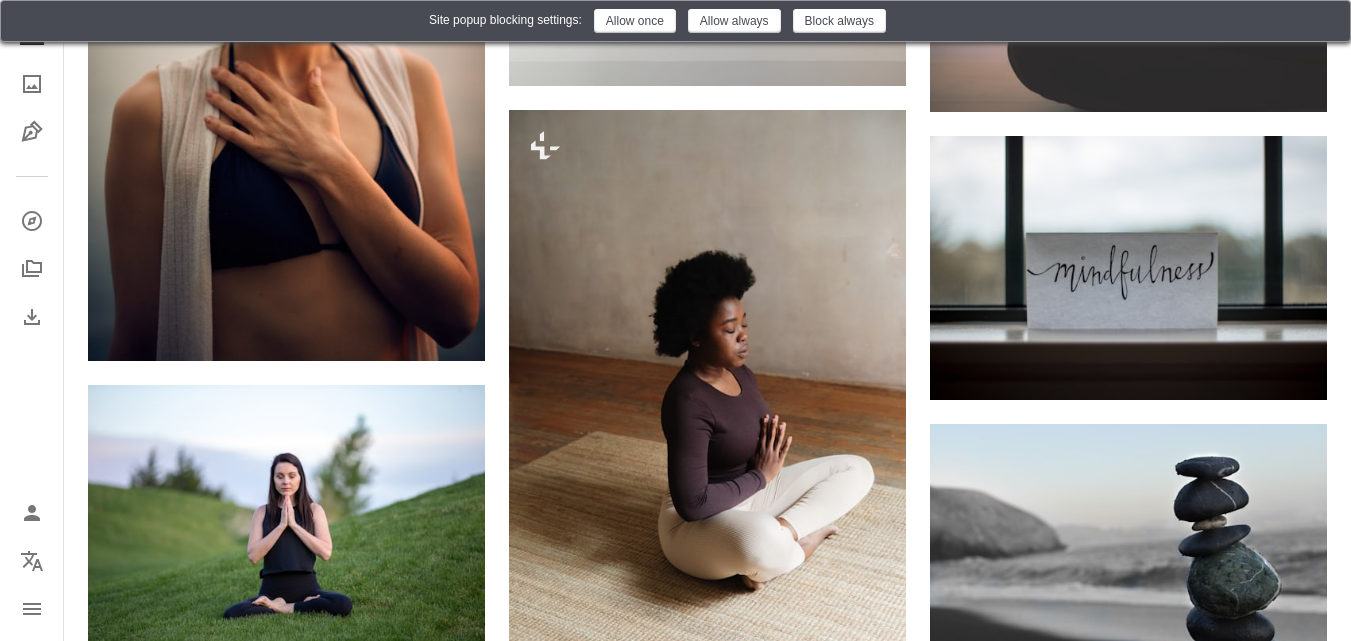 scroll, scrollTop: 0, scrollLeft: 0, axis: both 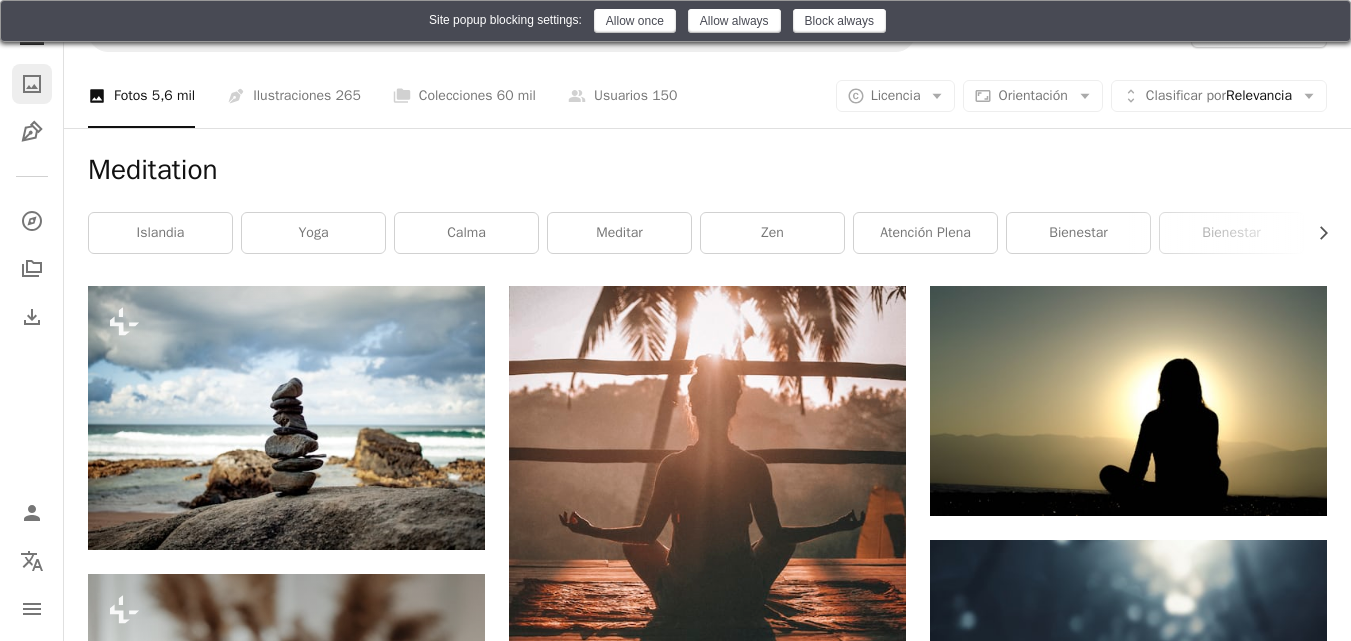 click on "A photo" at bounding box center [32, 84] 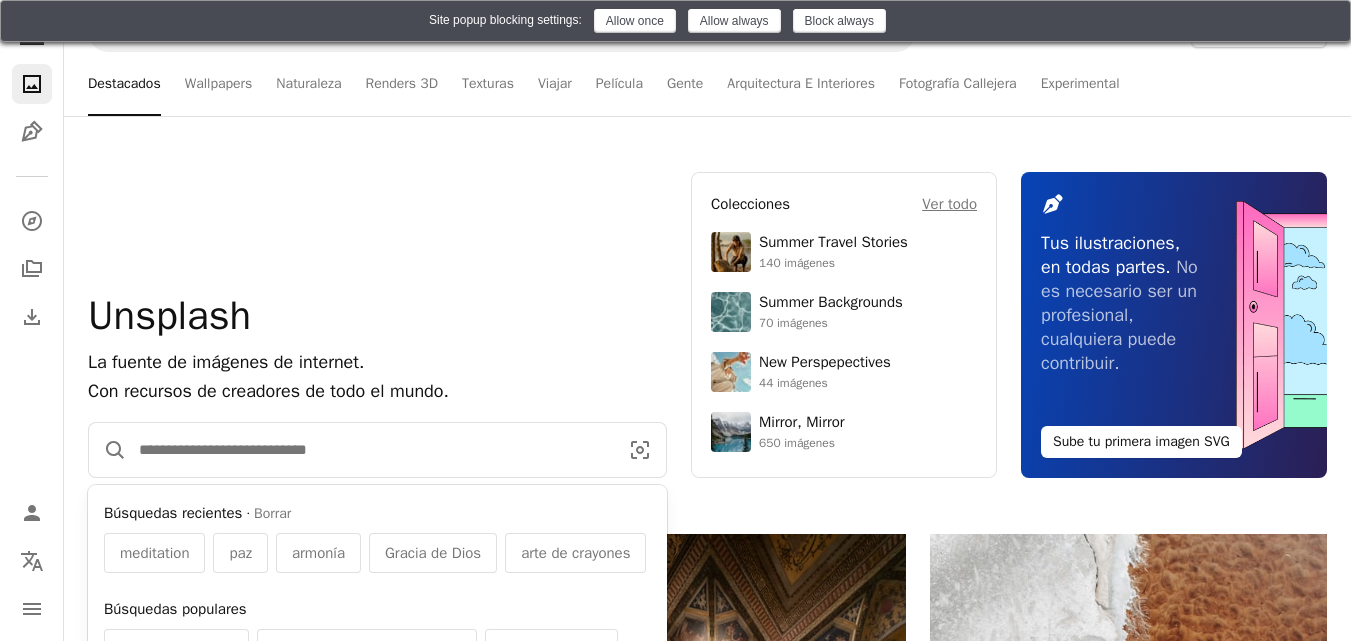 click at bounding box center (370, 450) 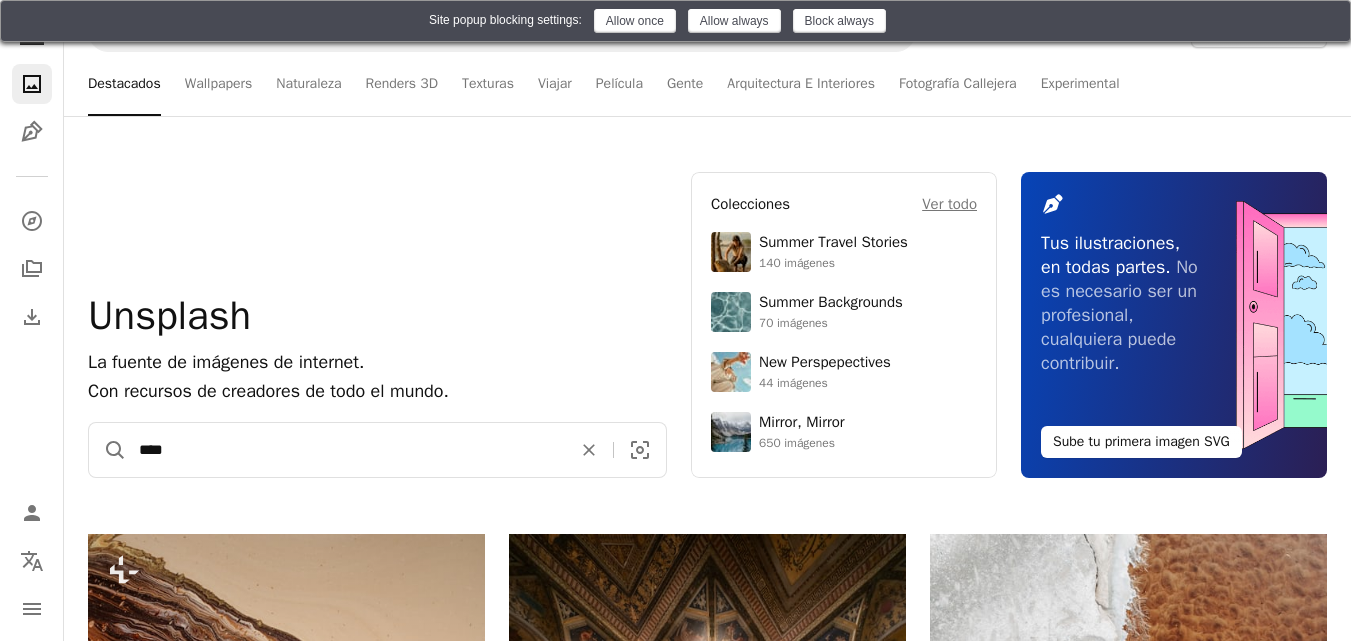 type on "****" 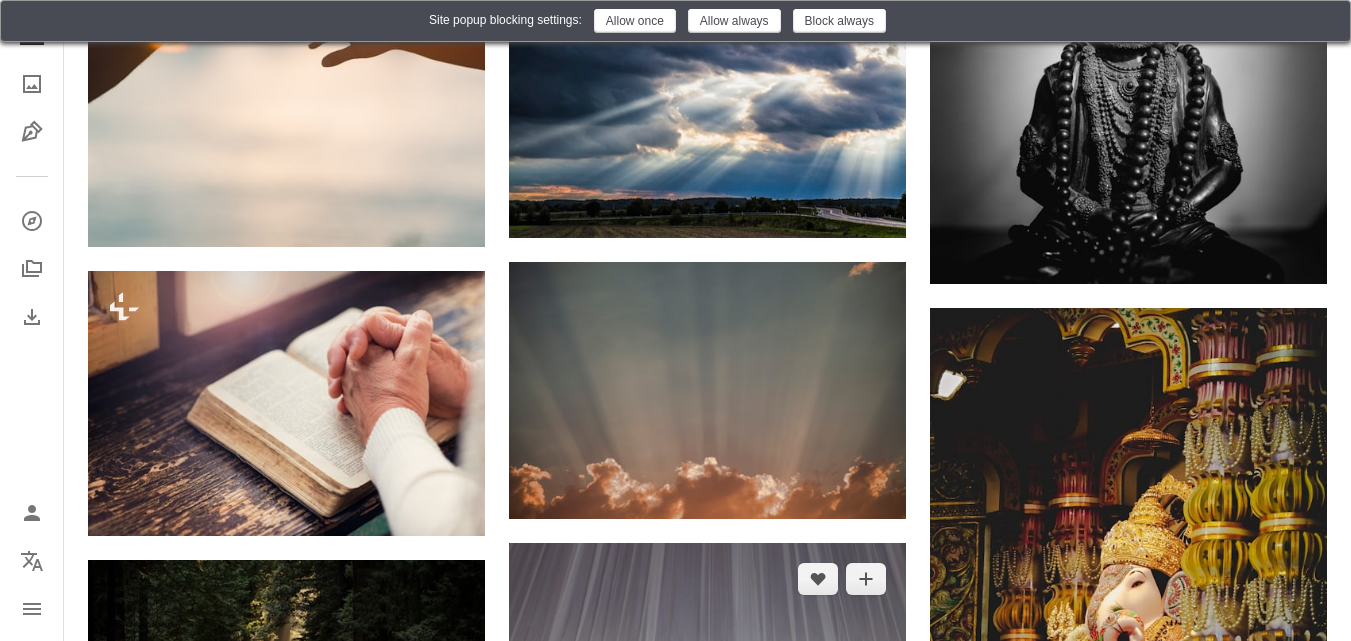 scroll, scrollTop: 1522, scrollLeft: 0, axis: vertical 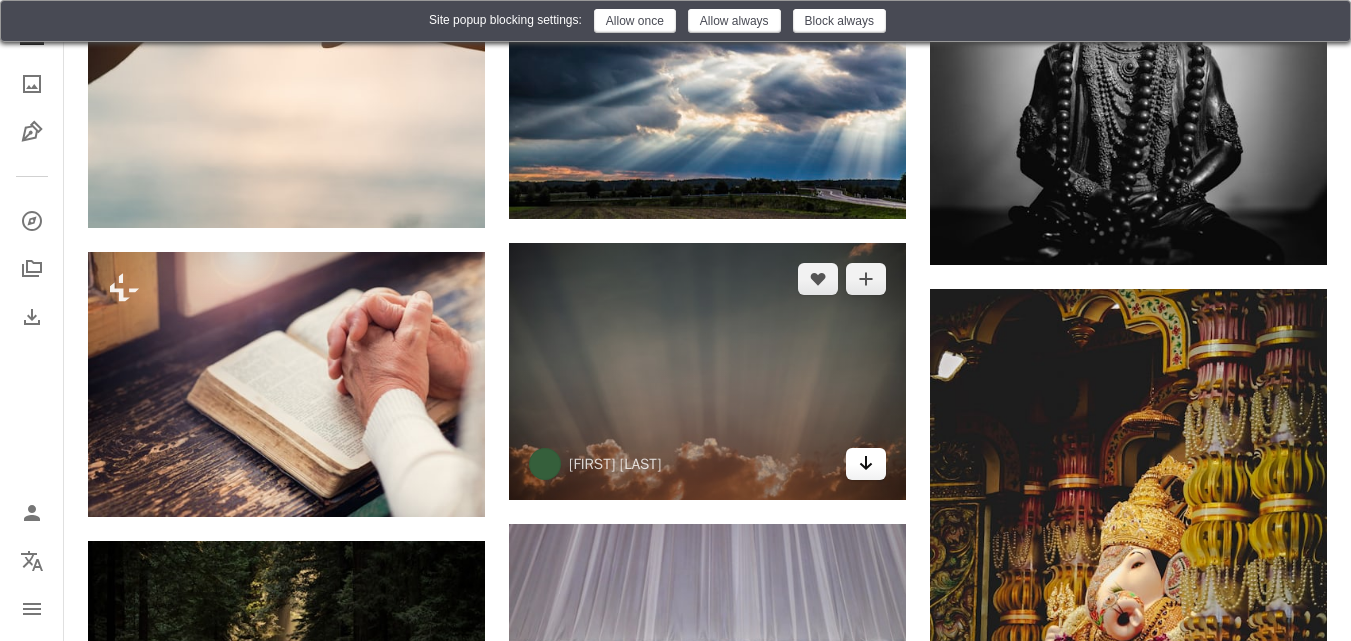 click on "Arrow pointing down" at bounding box center [866, 464] 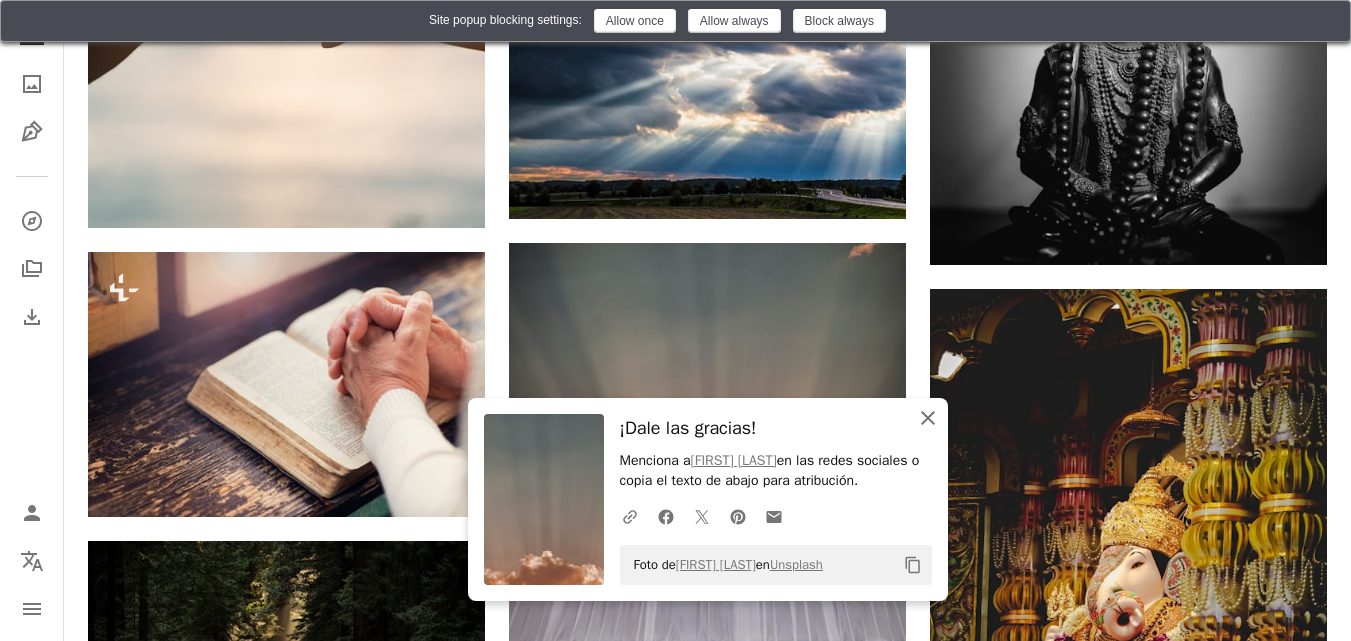 click on "An X shape" 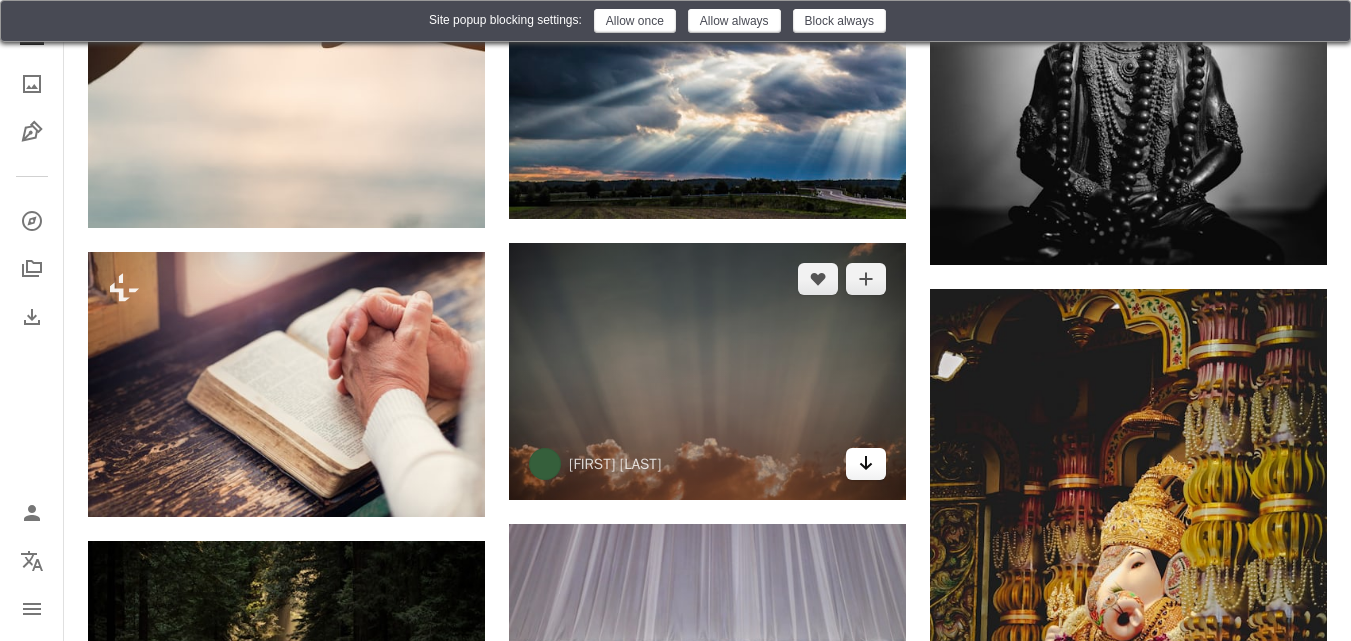 click on "Arrow pointing down" at bounding box center [866, 464] 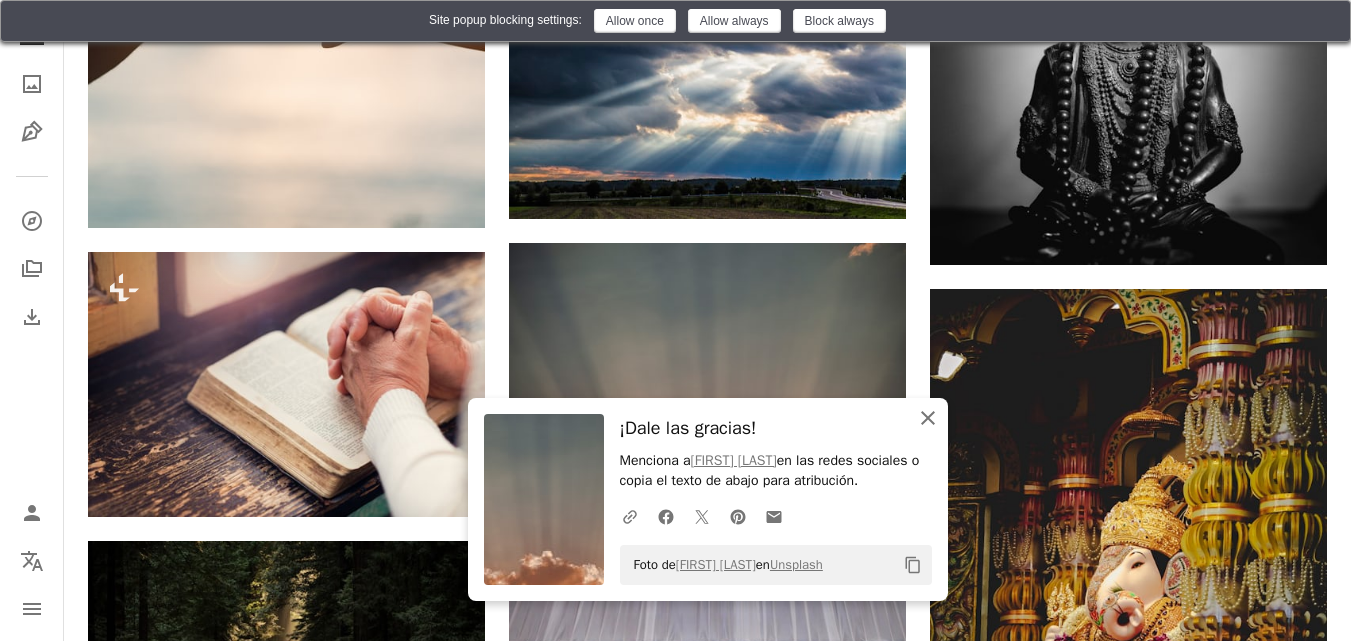click on "An X shape" 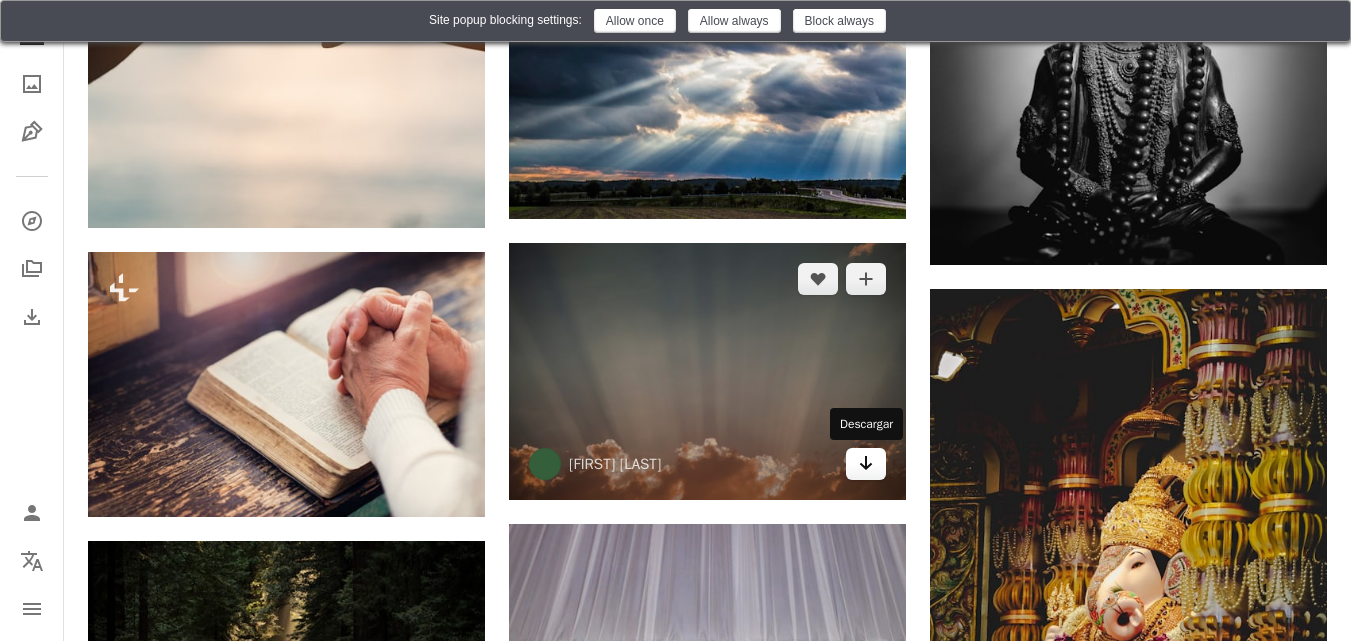 click on "Arrow pointing down" 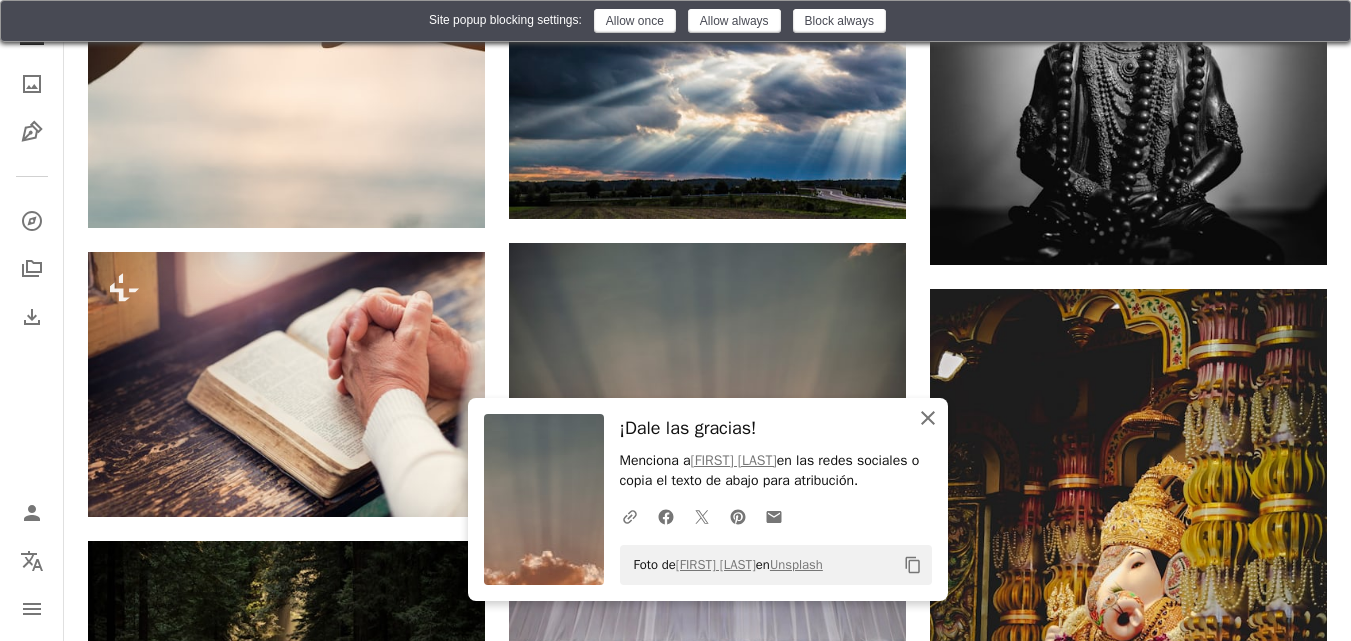 click 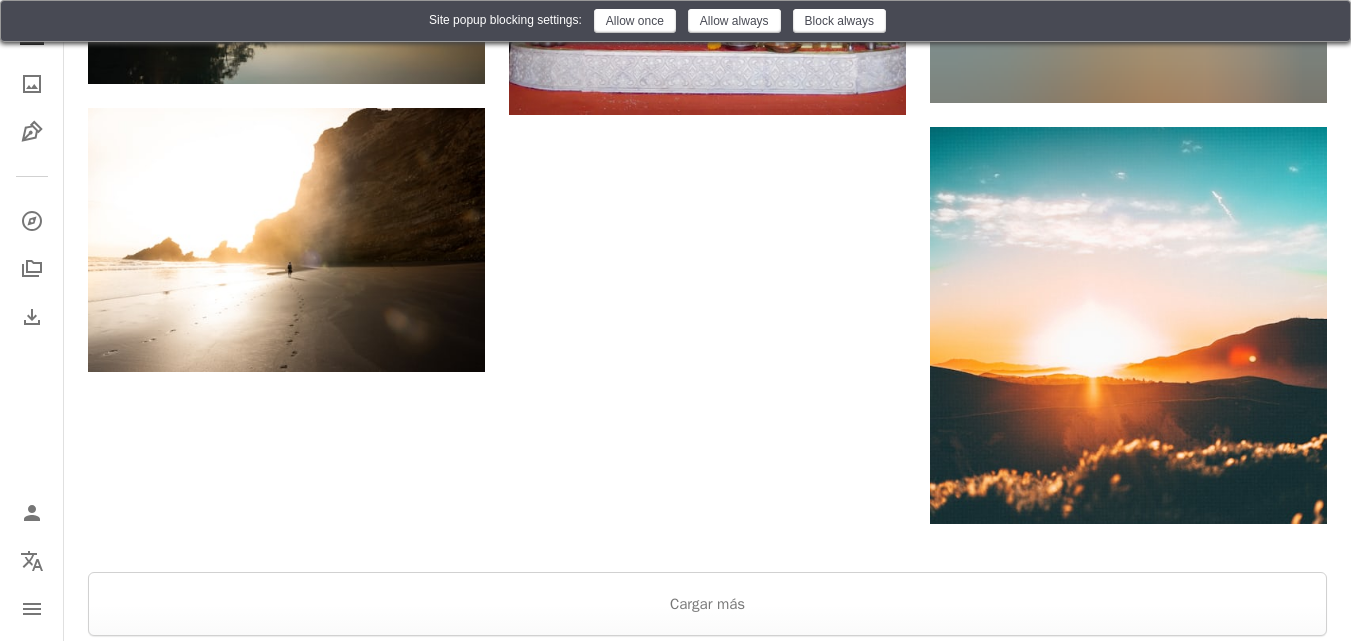 scroll, scrollTop: 2527, scrollLeft: 0, axis: vertical 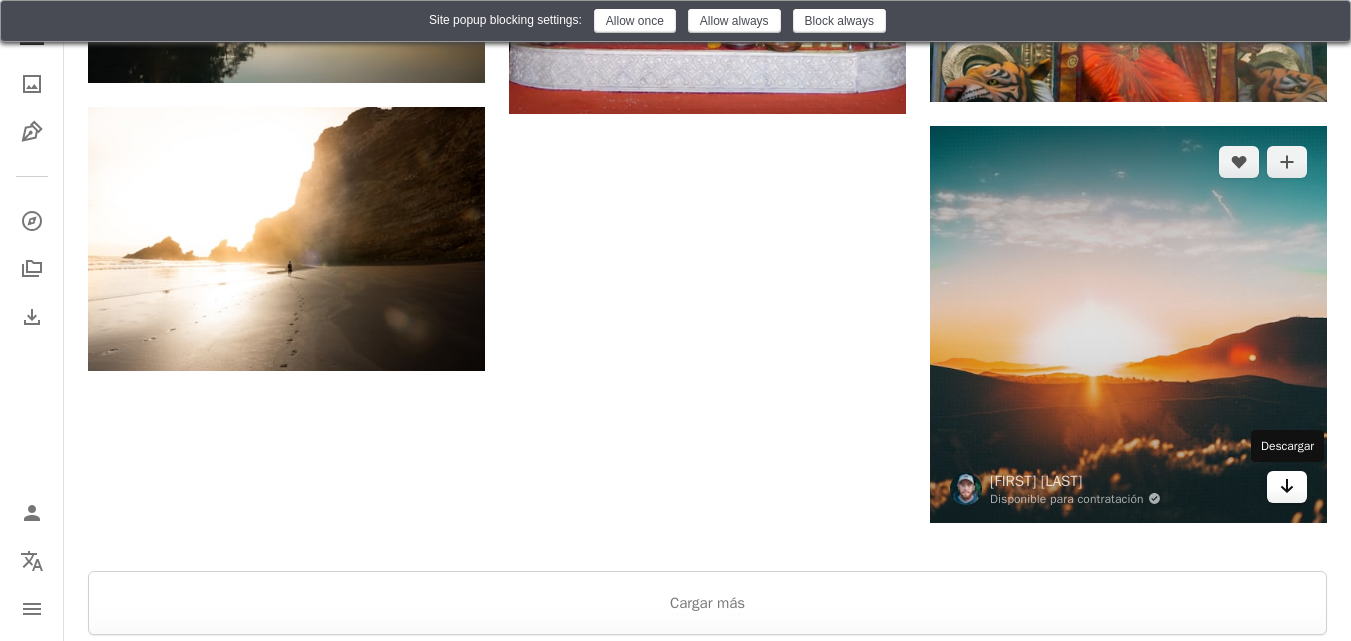 click 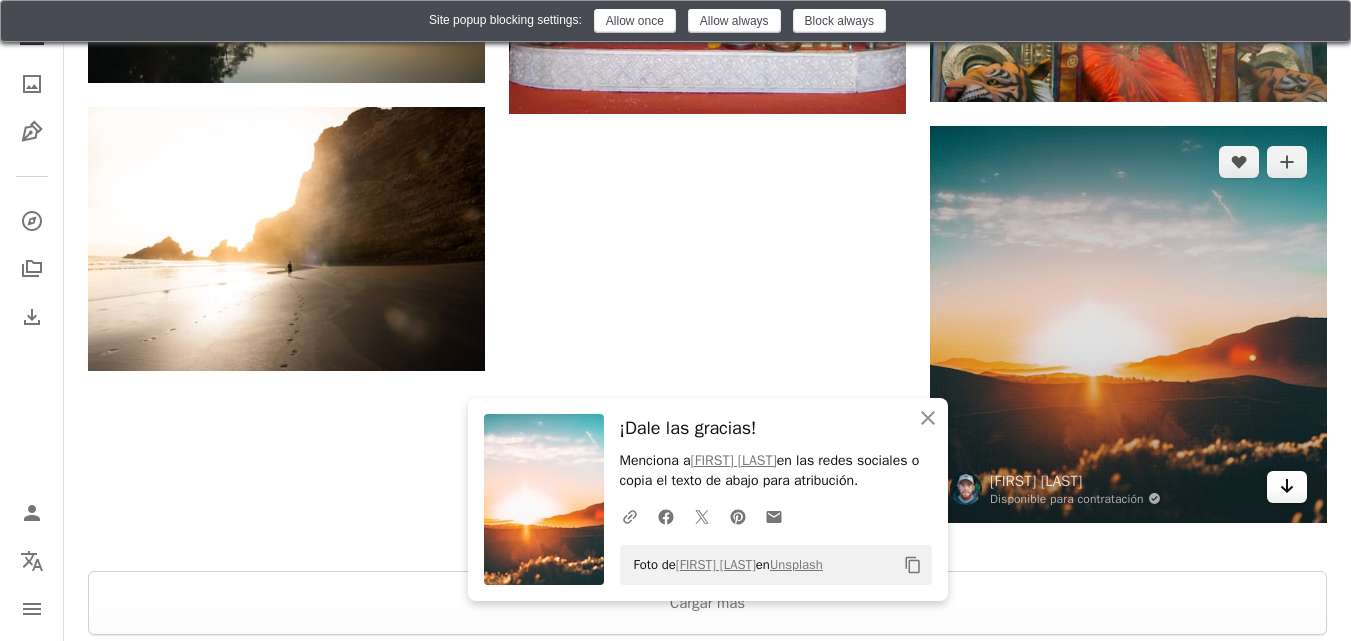 click 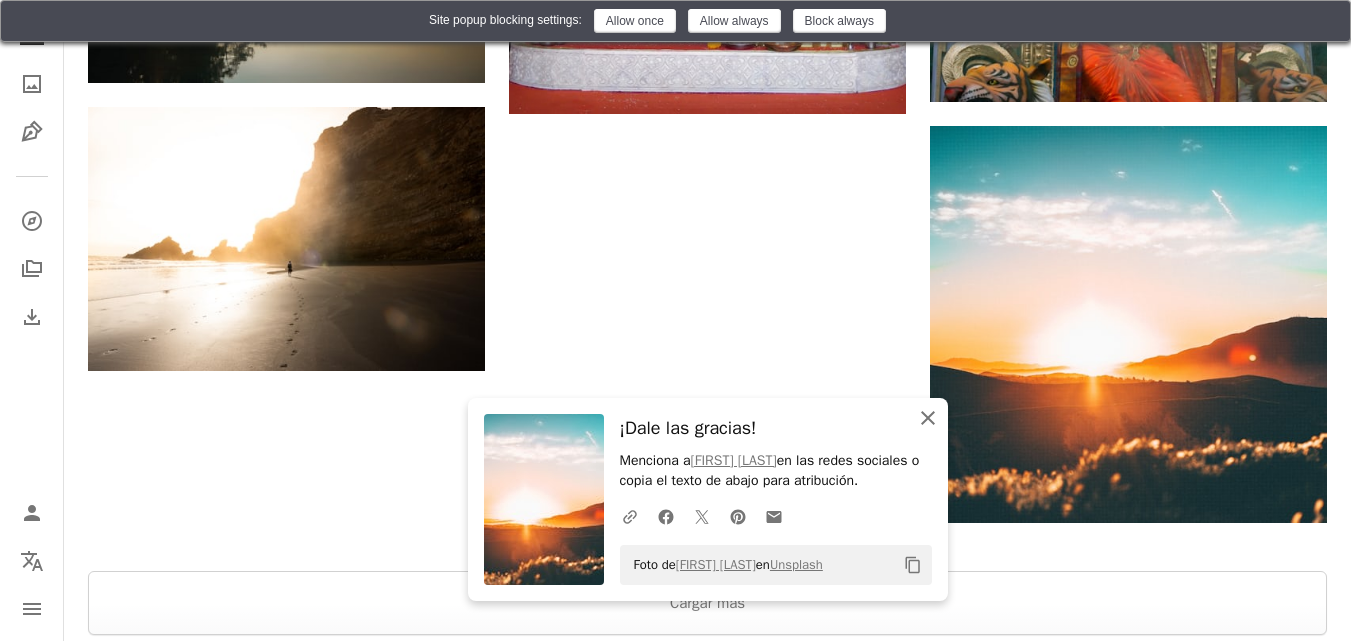 click on "An X shape" 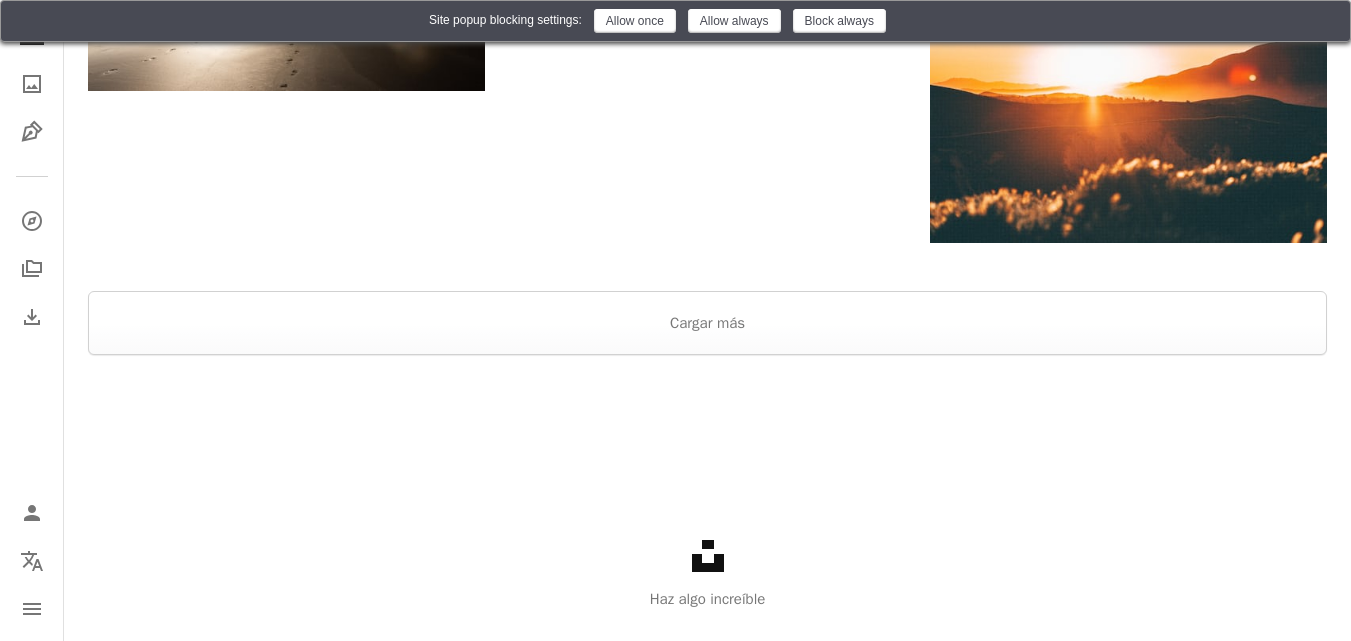scroll, scrollTop: 2762, scrollLeft: 0, axis: vertical 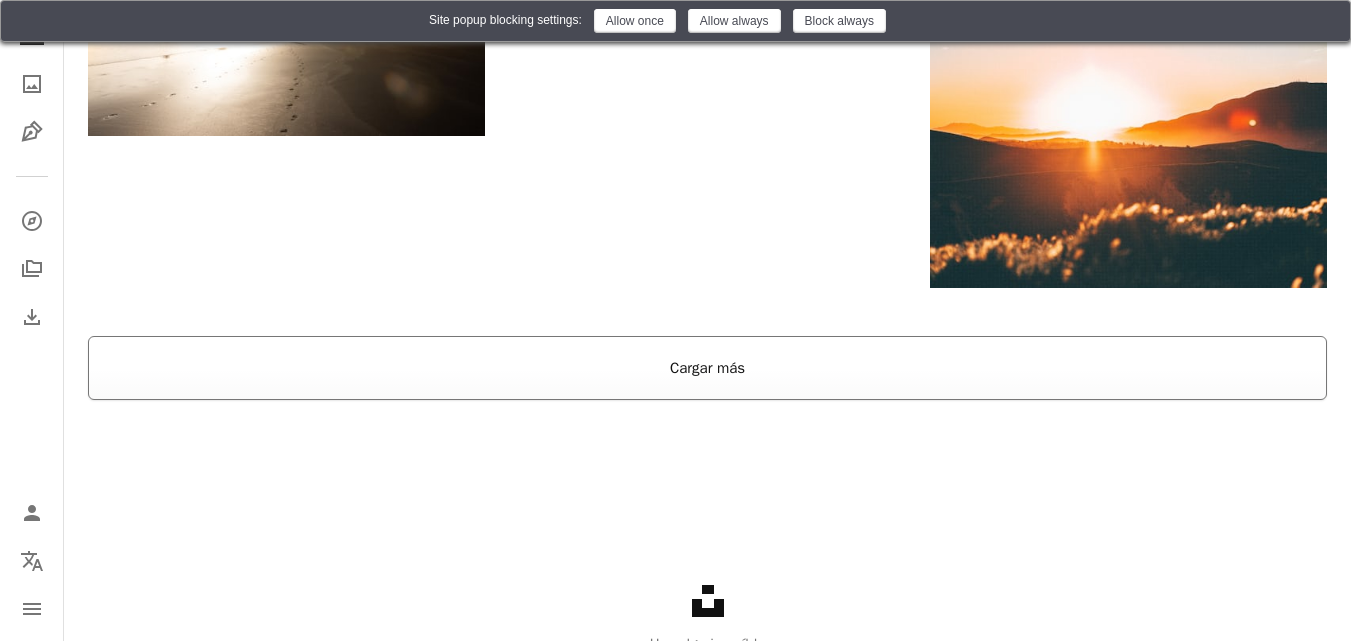click on "Cargar más" at bounding box center [707, 368] 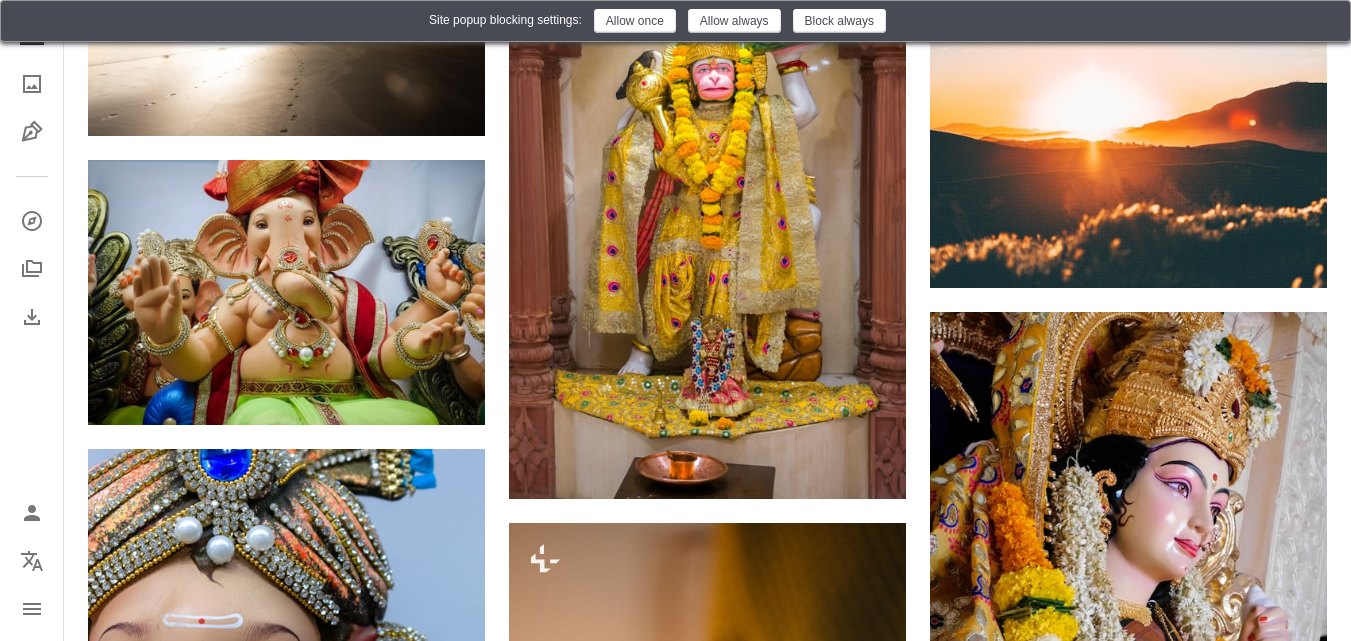 click at bounding box center (707, 201) 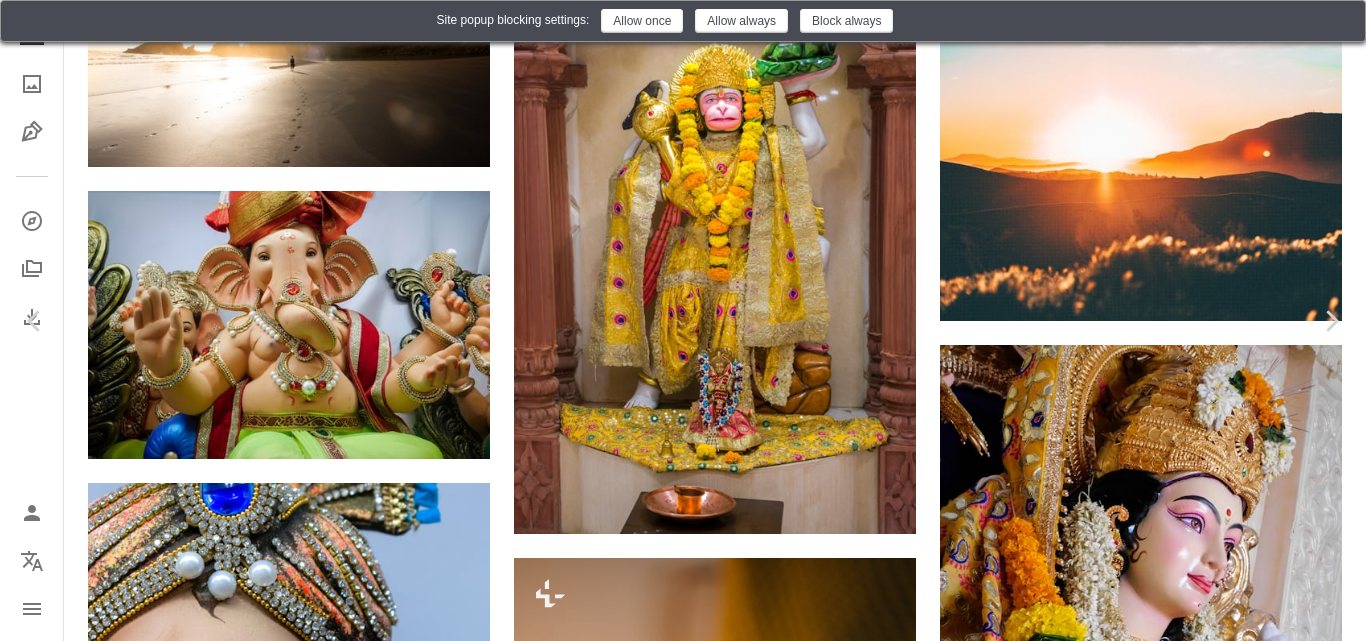 click on "An X shape Chevron left Chevron right [FIRST] [LAST] Para  Unsplash+ A heart A plus sign A lock Descargar Zoom in A forward-right arrow Compartir More Actions A map marker [CITY], [COUNTRY] Calendar outlined Publicado el  [DATE] Safety Con la  Licencia Unsplash+ fondo arte fotografía Blanco Hanuman dios cultura sien estatua escultura oficio decoración diosa santuario Celebraciones culturas lugar famoso Fiestas India [CITY] [CITY] Imágenes de dominio público De esta serie Chevron right Plus sign for Unsplash+ Plus sign for Unsplash+ Plus sign for Unsplash+ Plus sign for Unsplash+ Plus sign for Unsplash+ Plus sign for Unsplash+ Imágenes relacionadas Plus sign for Unsplash+ A heart A plus sign [FIRST] [LAST] Para  Unsplash+ A lock Descargar Plus sign for Unsplash+ A heart A plus sign [FIRST] [LAST] Para  Unsplash+ A lock Descargar Plus sign for Unsplash+ A heart A plus sign [FIRST] [LAST] Para  Unsplash+ A lock Descargar Plus sign for Unsplash+ A heart A plus sign [FIRST] [LAST] Para" at bounding box center (683, 3605) 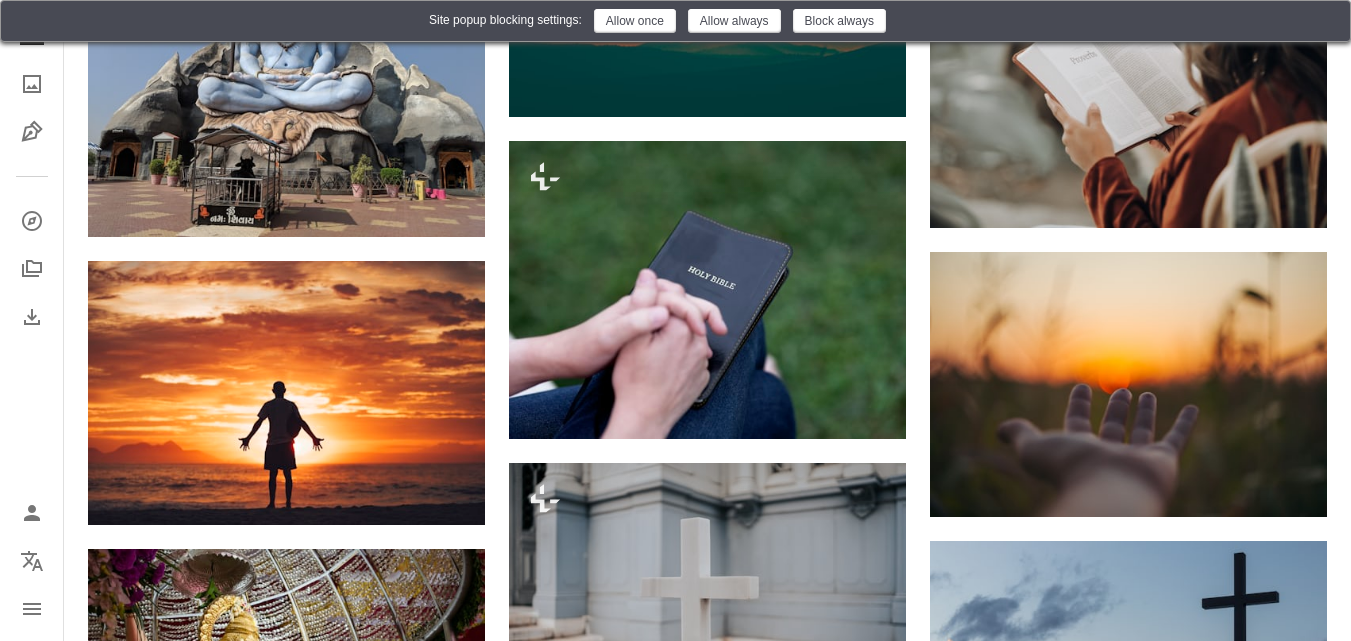 scroll, scrollTop: 6718, scrollLeft: 0, axis: vertical 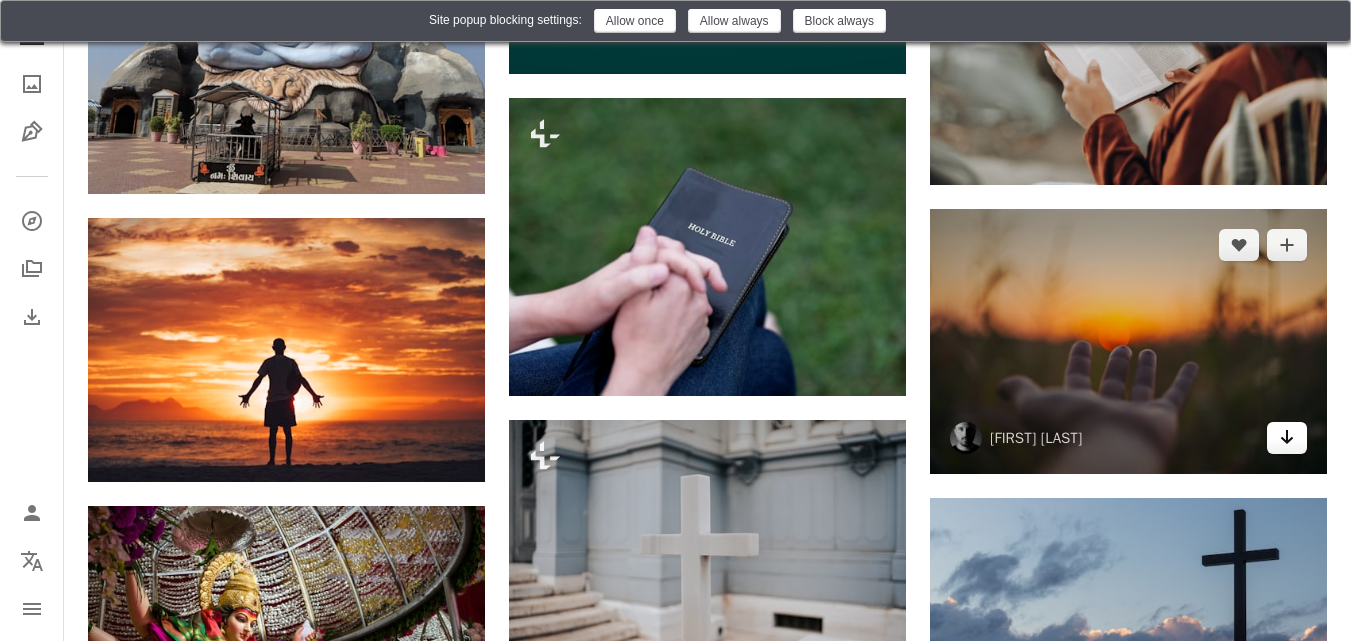click on "Arrow pointing down" 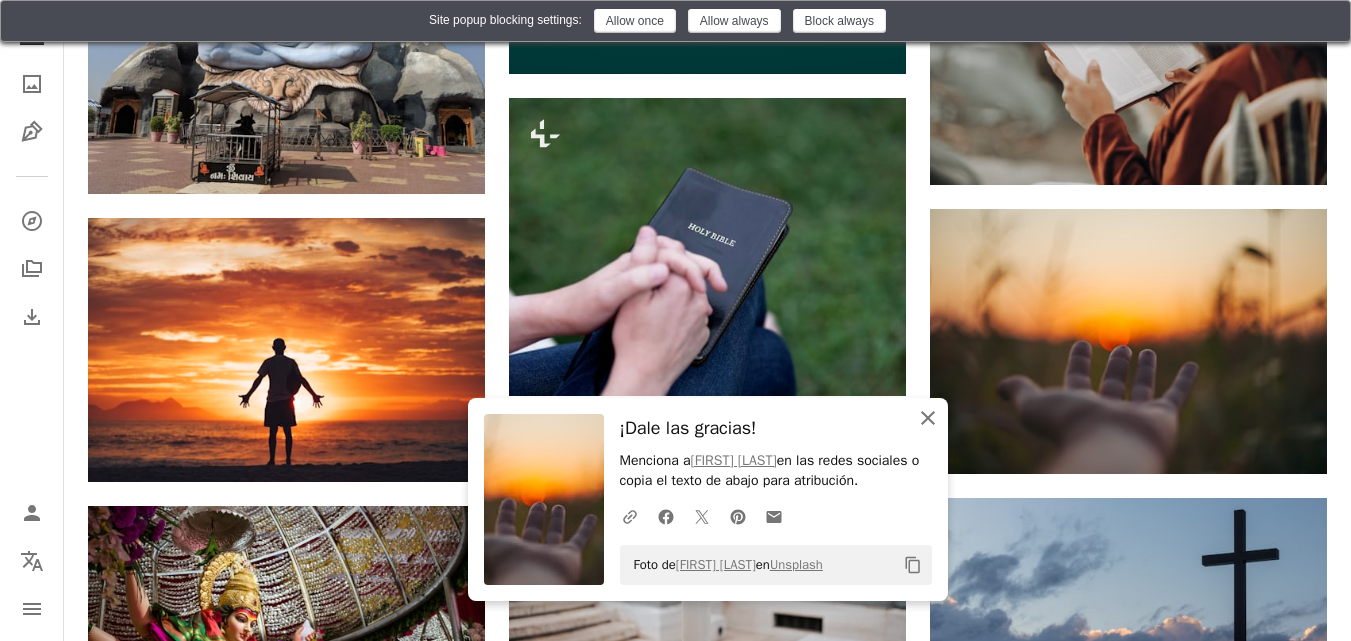 click on "An X shape" 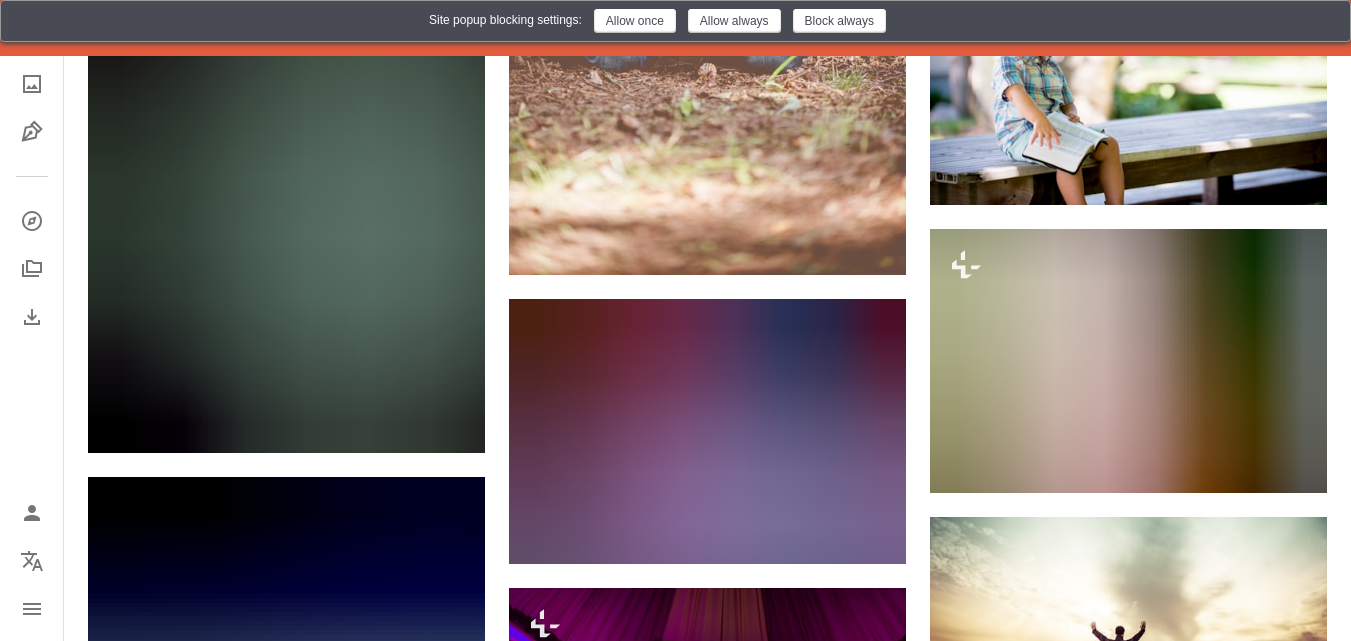 scroll, scrollTop: 9527, scrollLeft: 0, axis: vertical 